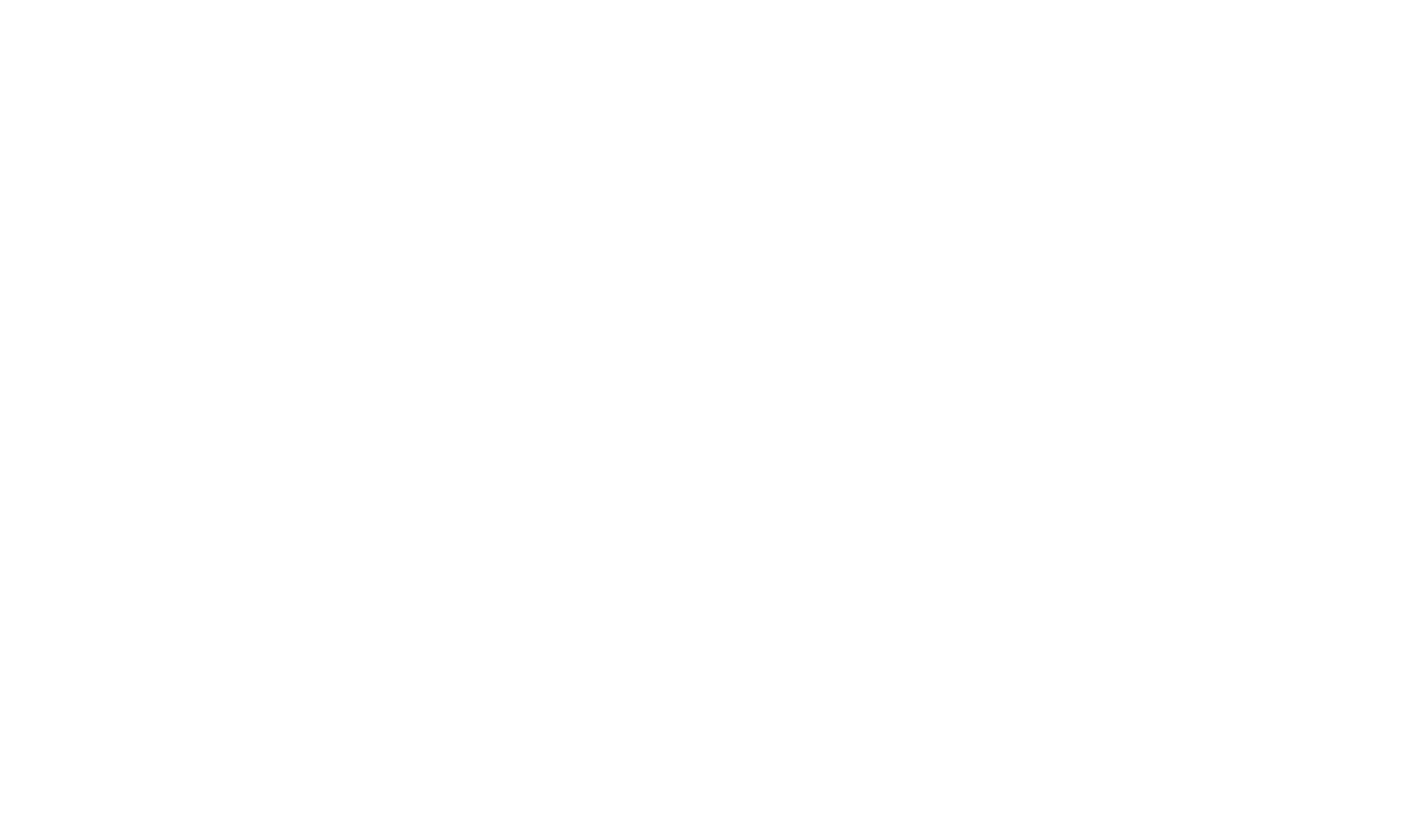scroll, scrollTop: 0, scrollLeft: 0, axis: both 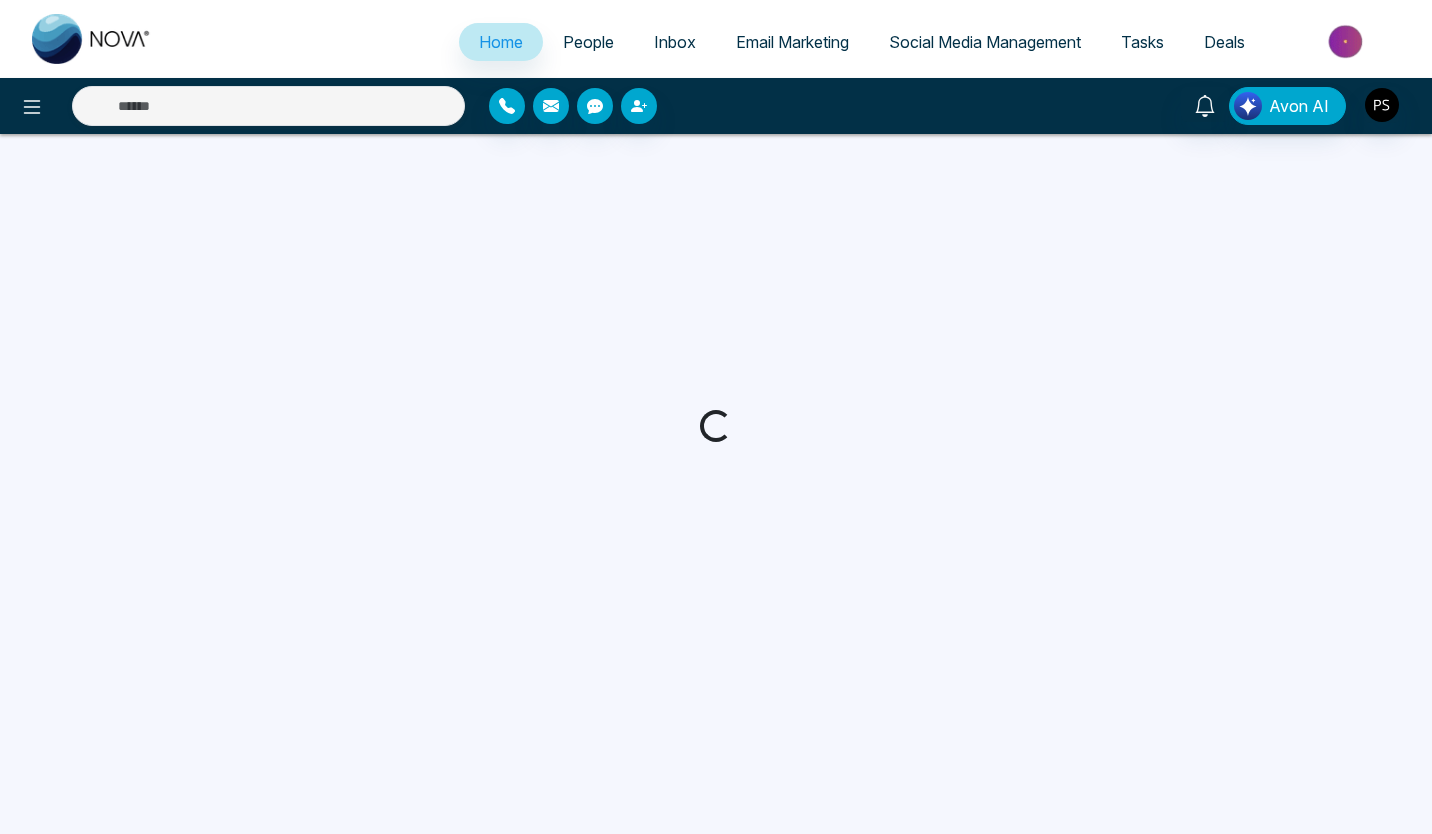 select on "*" 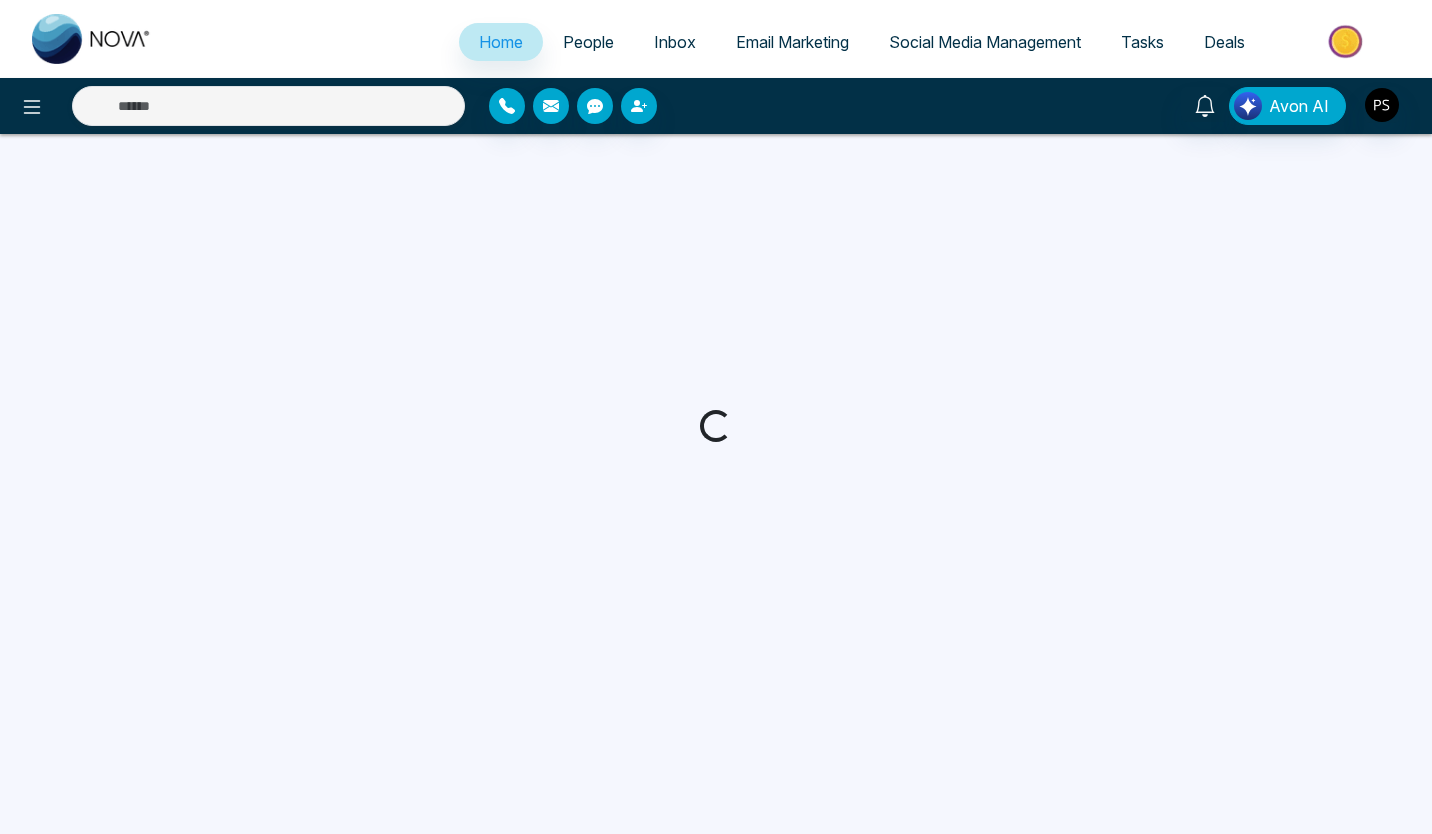 select on "*" 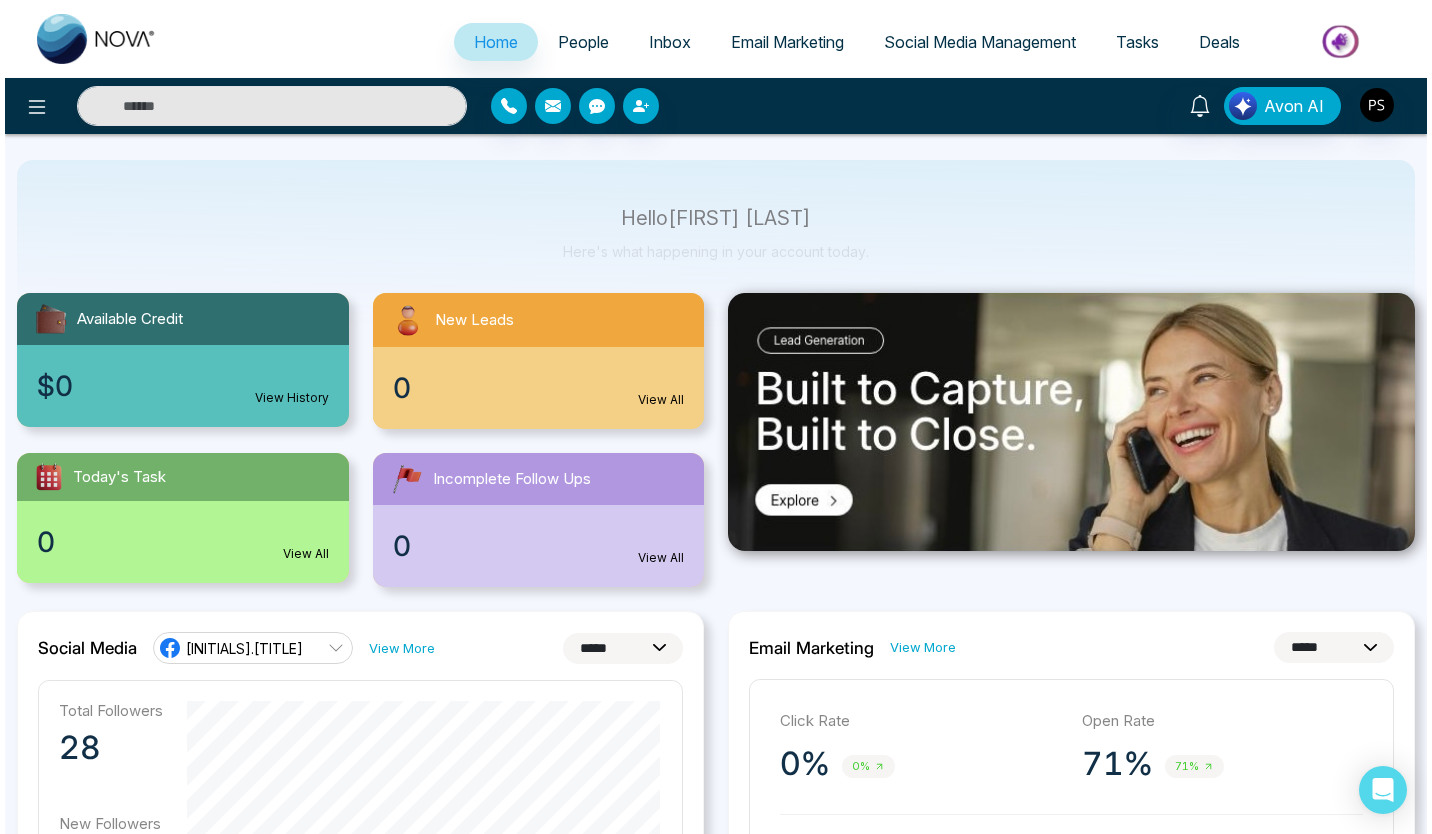 scroll, scrollTop: 0, scrollLeft: 0, axis: both 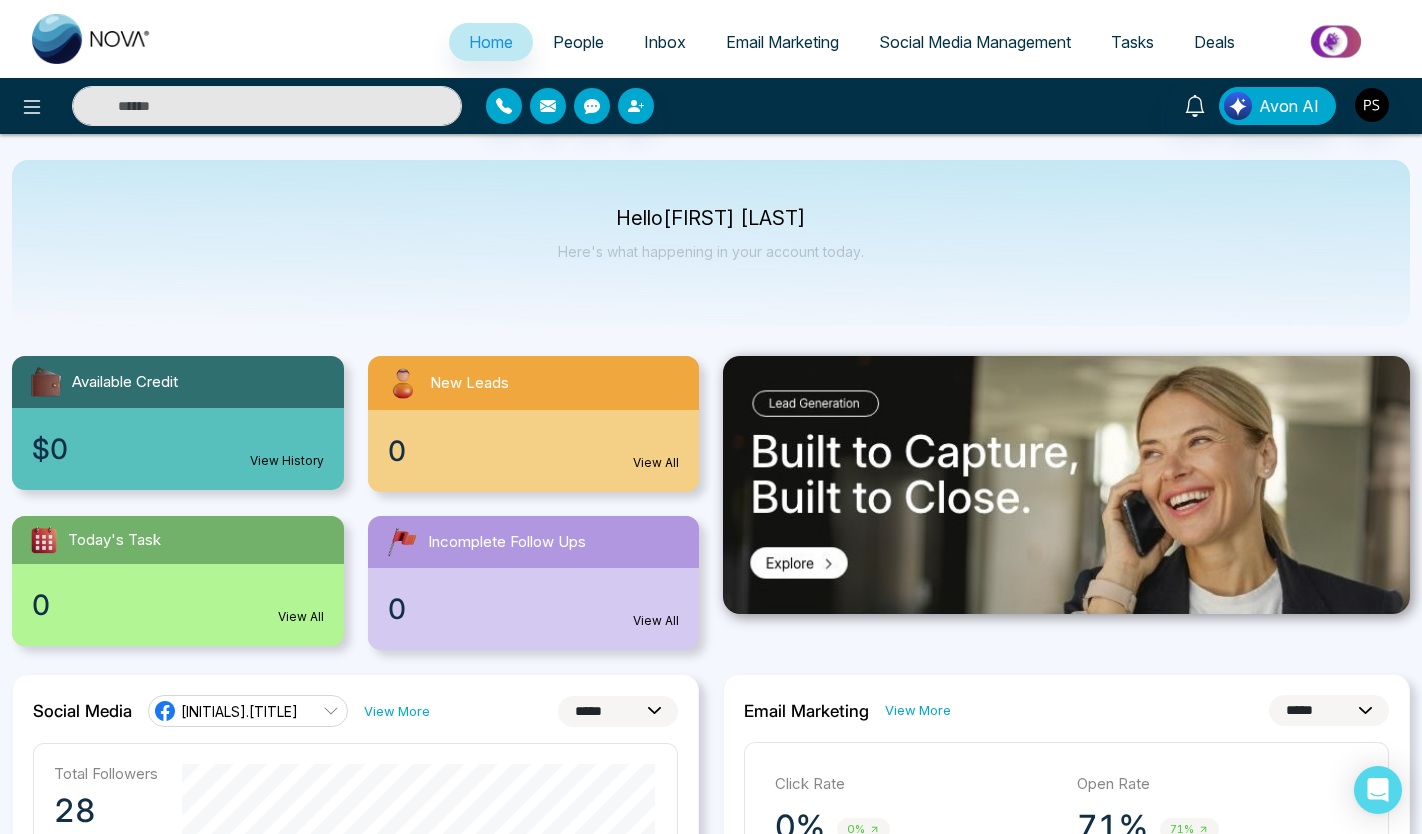 click on "New Leads" at bounding box center [534, 383] 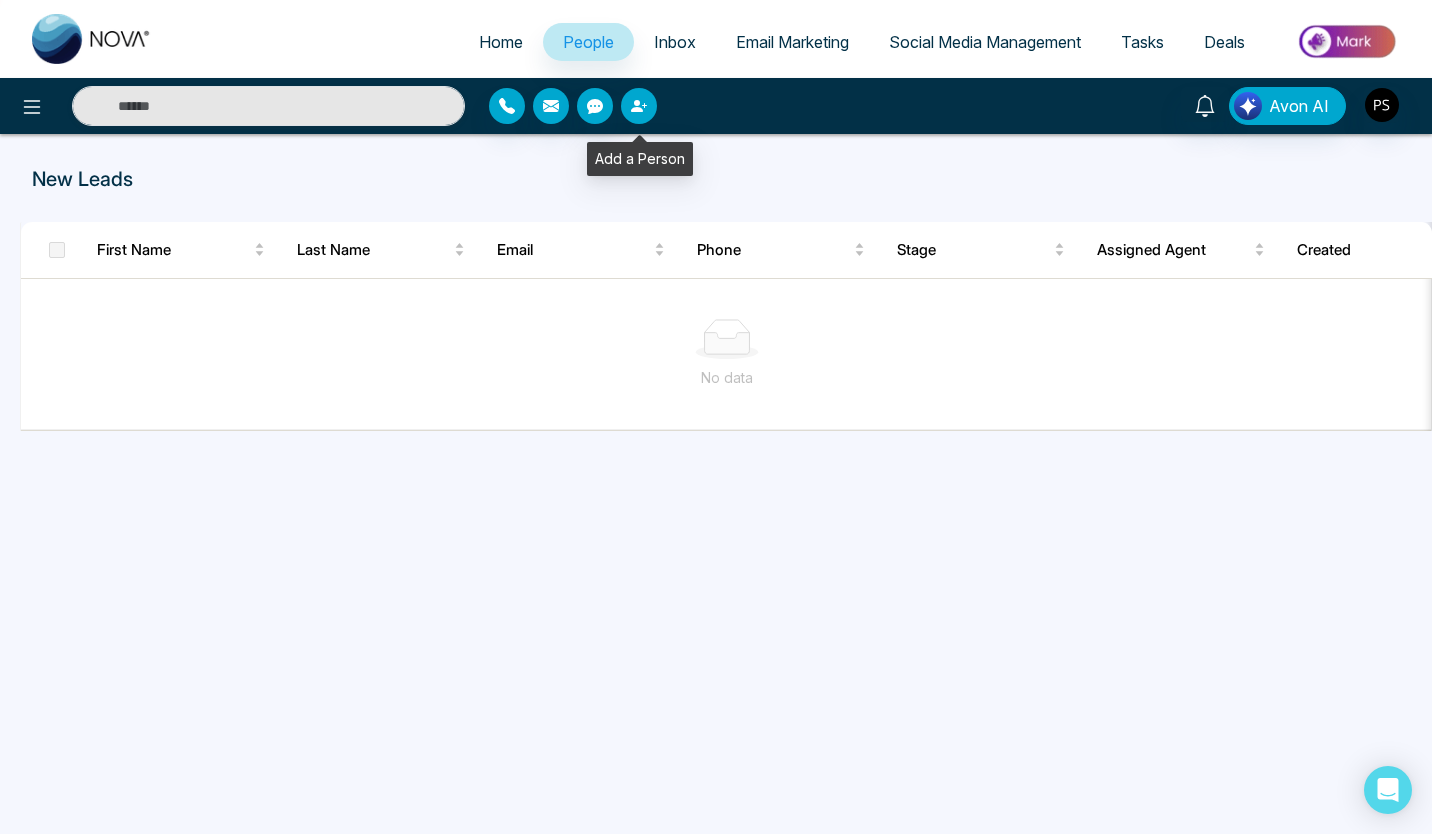 click 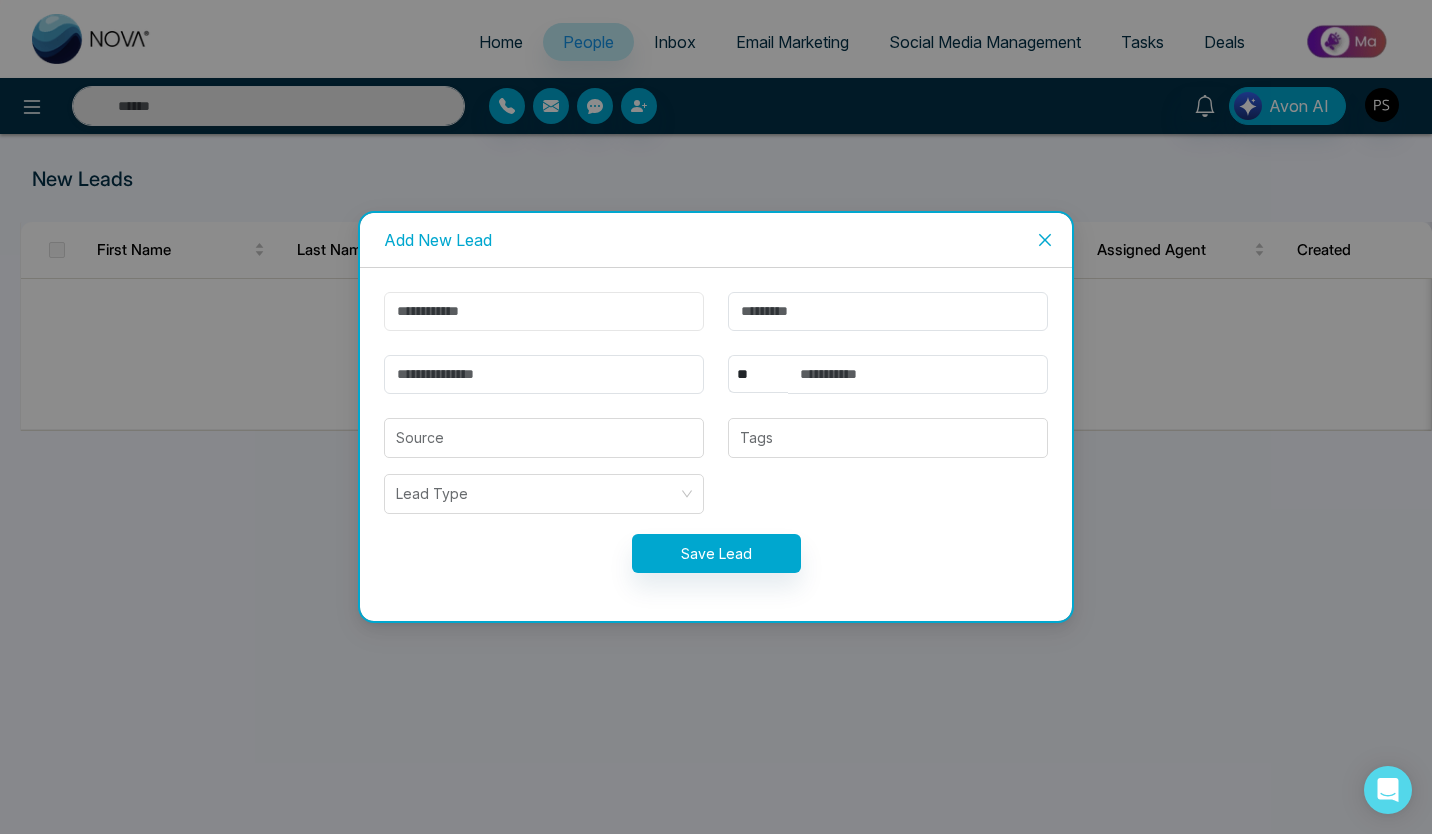 drag, startPoint x: 461, startPoint y: 299, endPoint x: 479, endPoint y: 301, distance: 18.110771 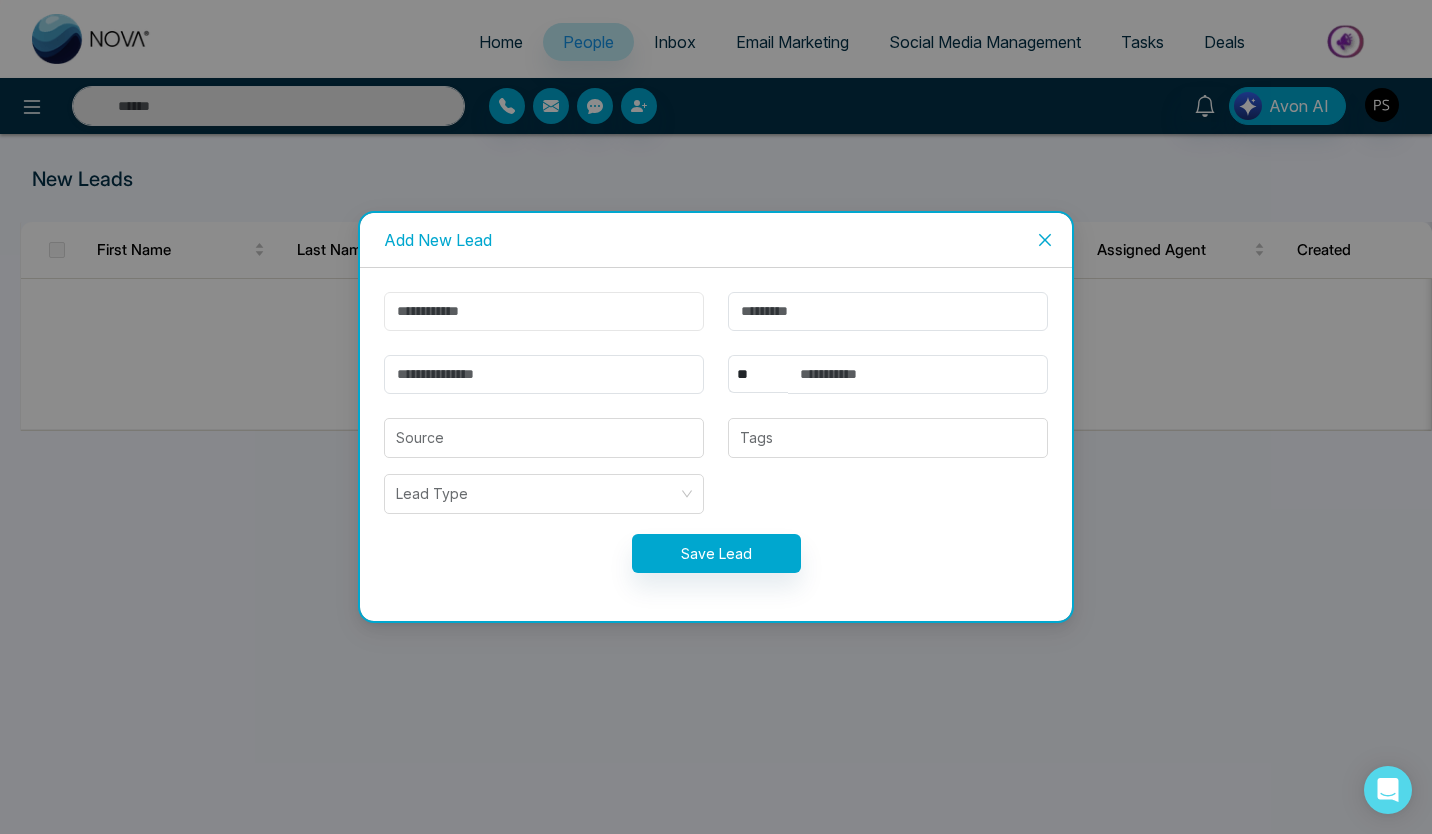 click at bounding box center [544, 311] 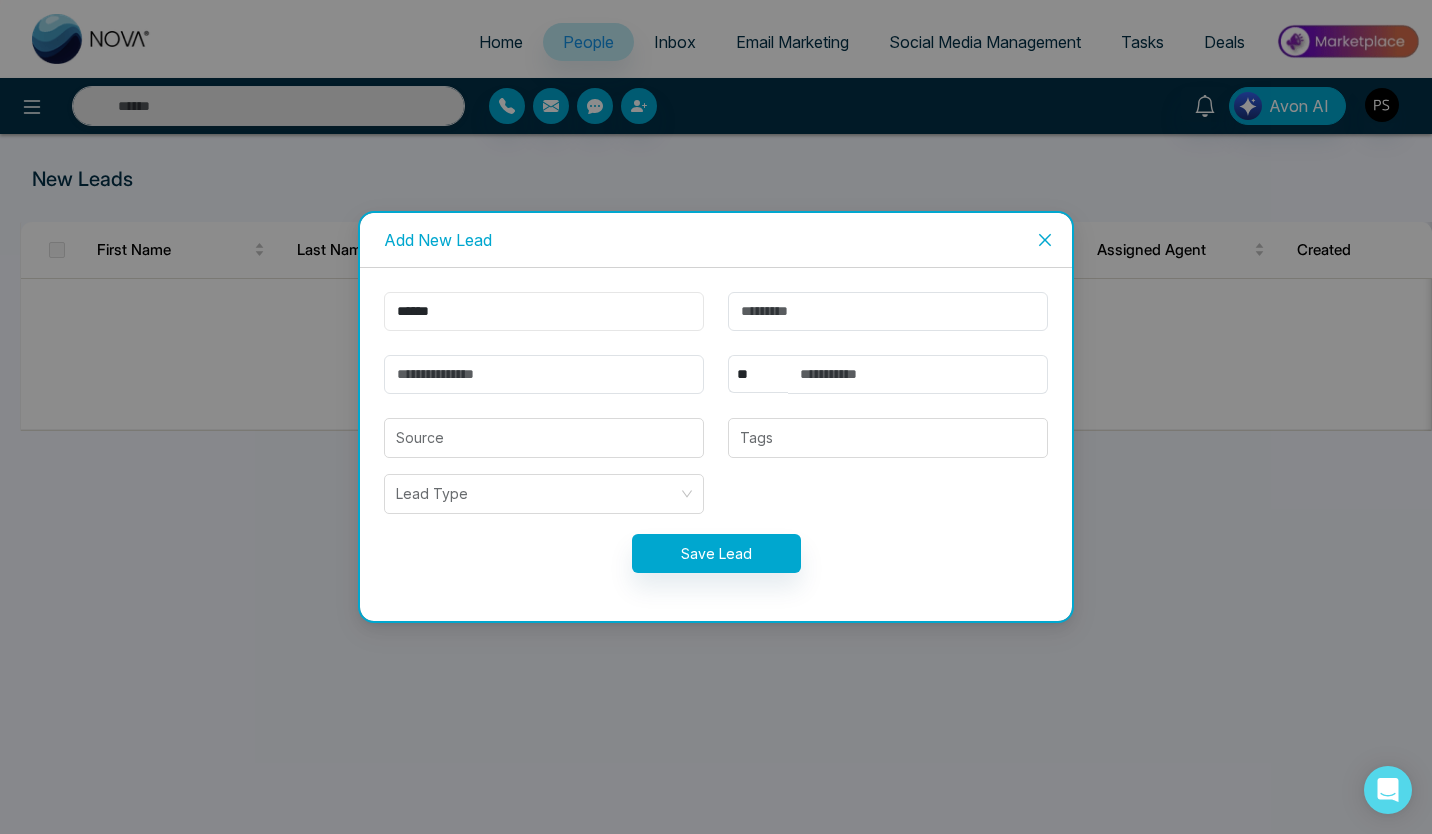 type on "******" 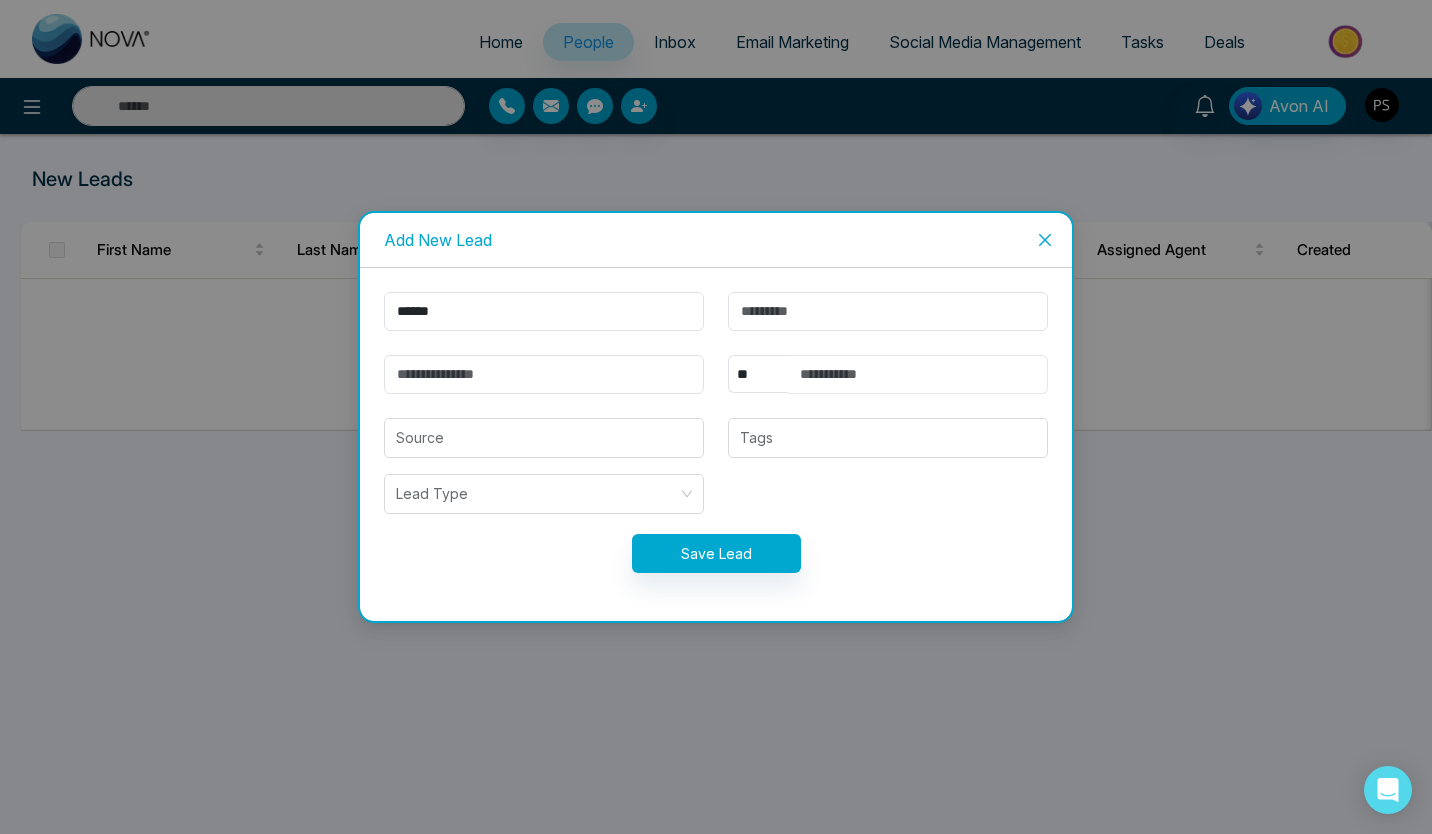 click at bounding box center (918, 374) 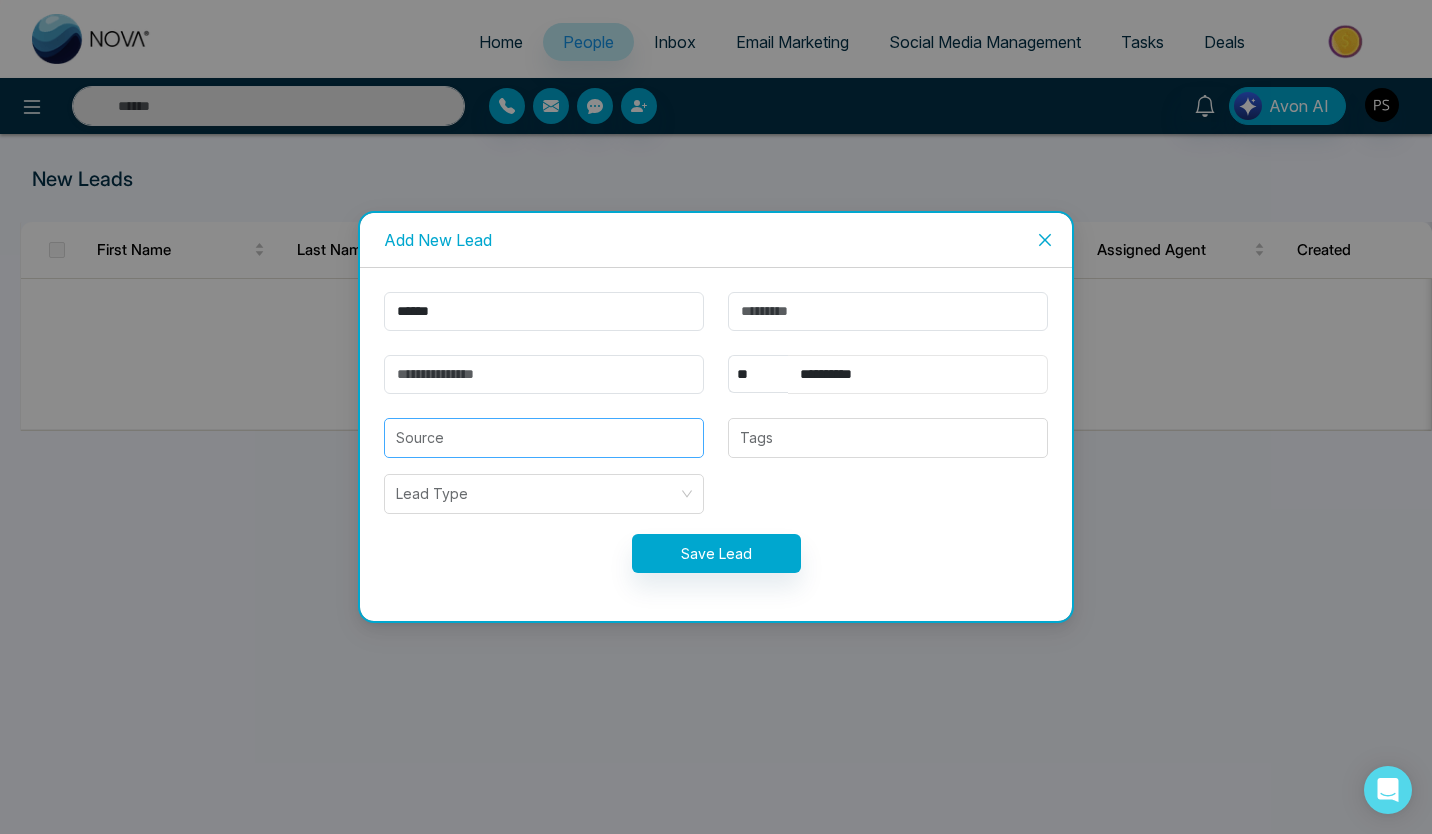 type on "**********" 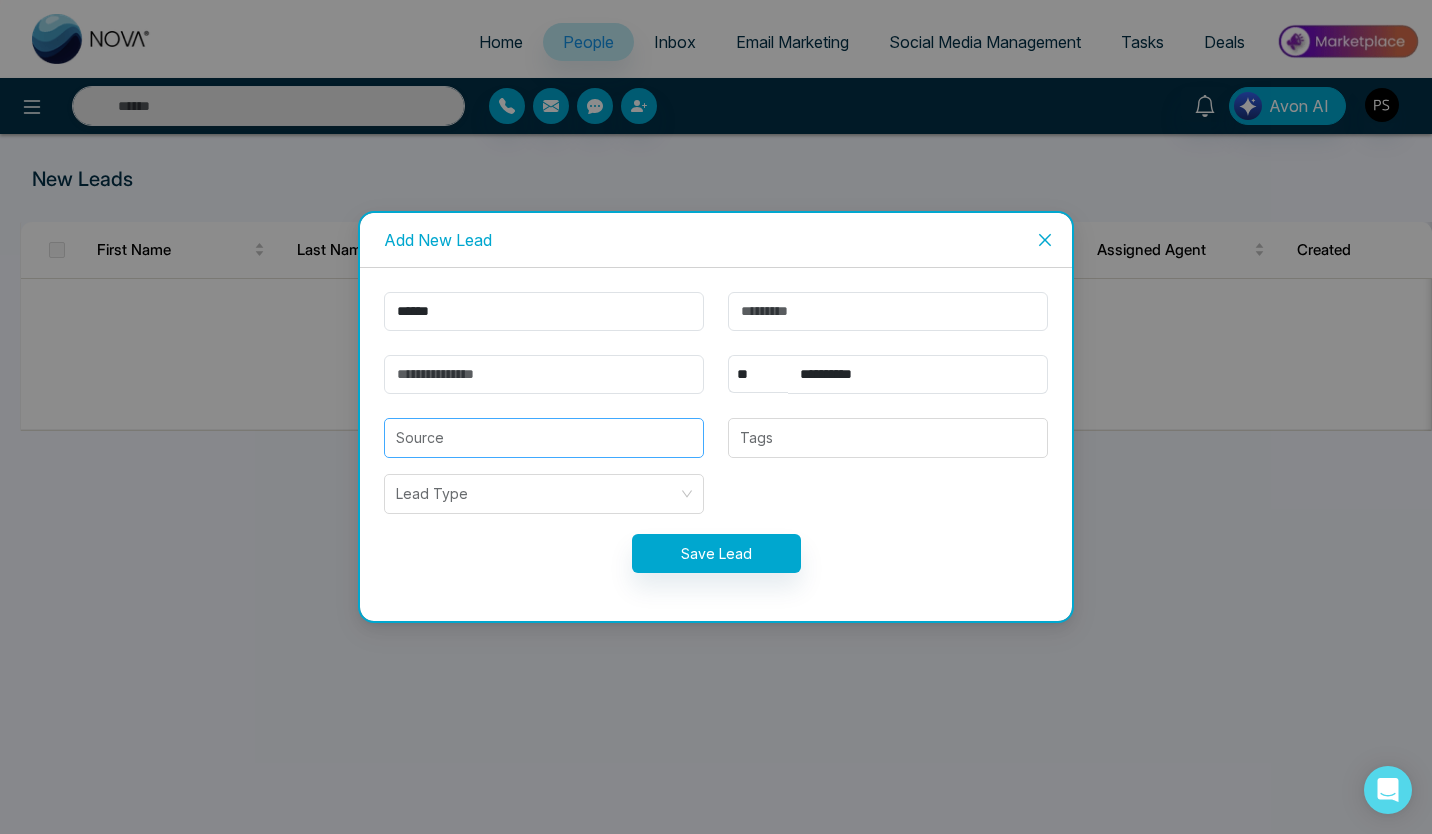 click at bounding box center (544, 438) 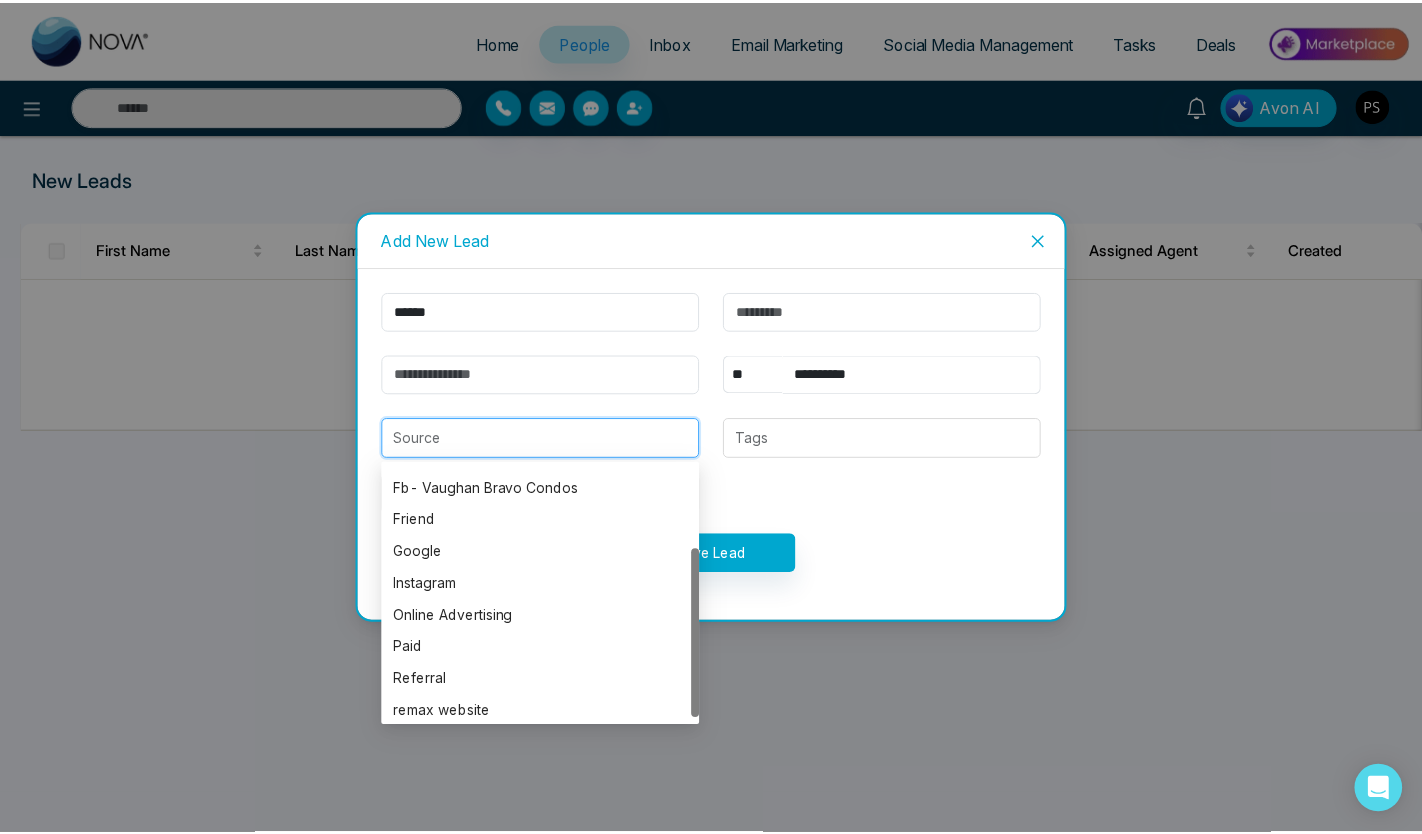 scroll, scrollTop: 128, scrollLeft: 0, axis: vertical 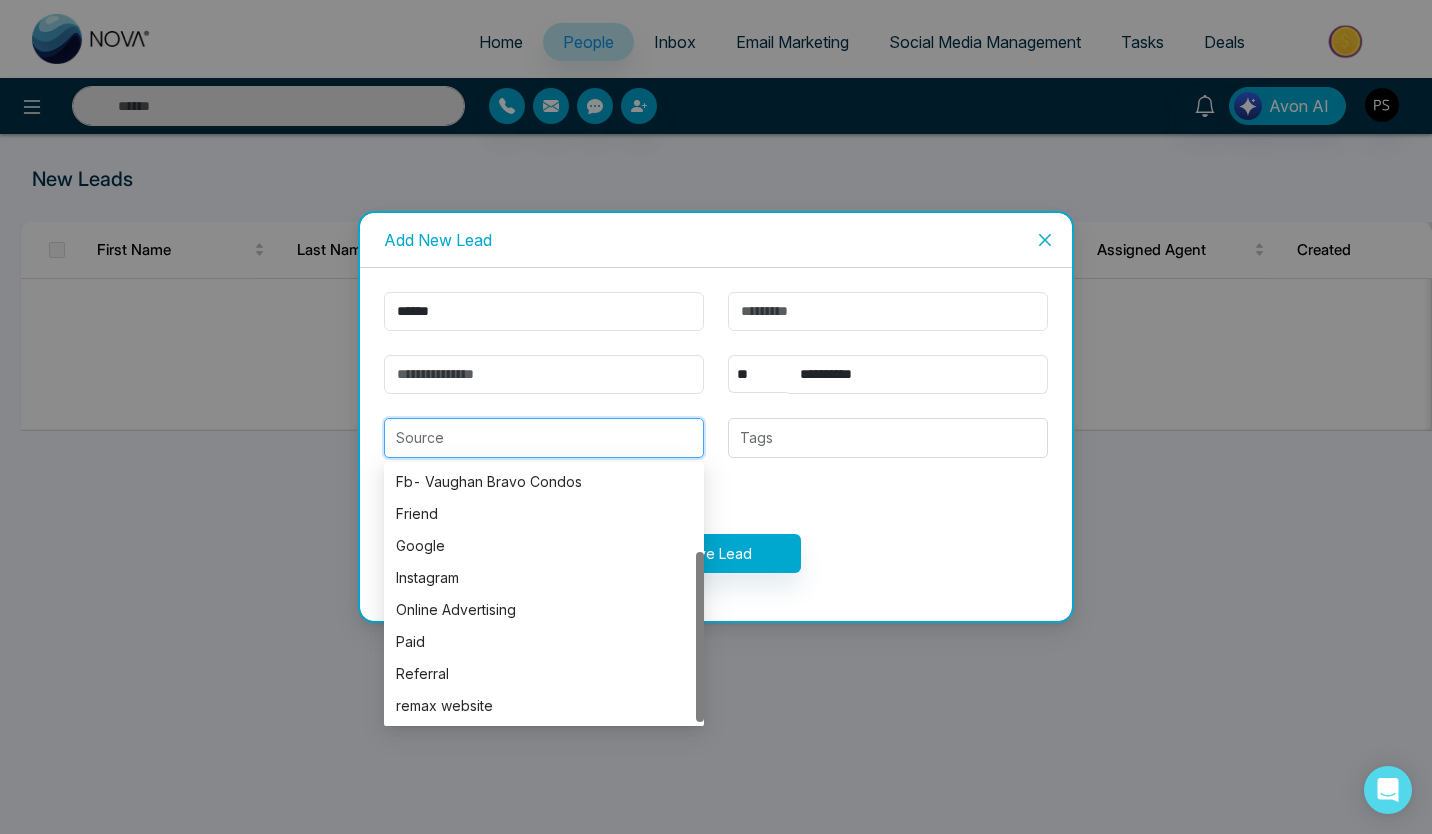 click on "Friend" at bounding box center (544, 514) 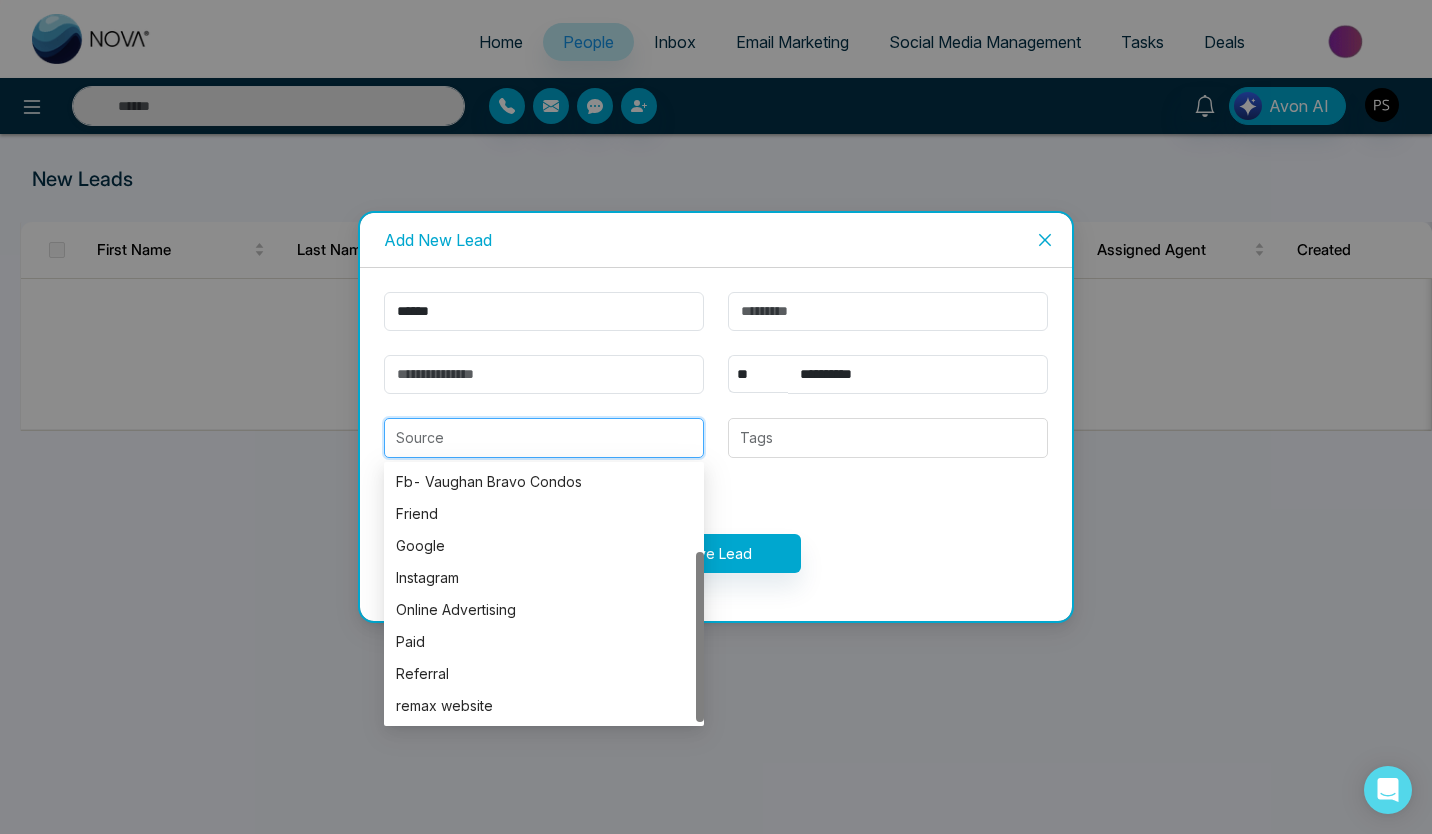 type on "******" 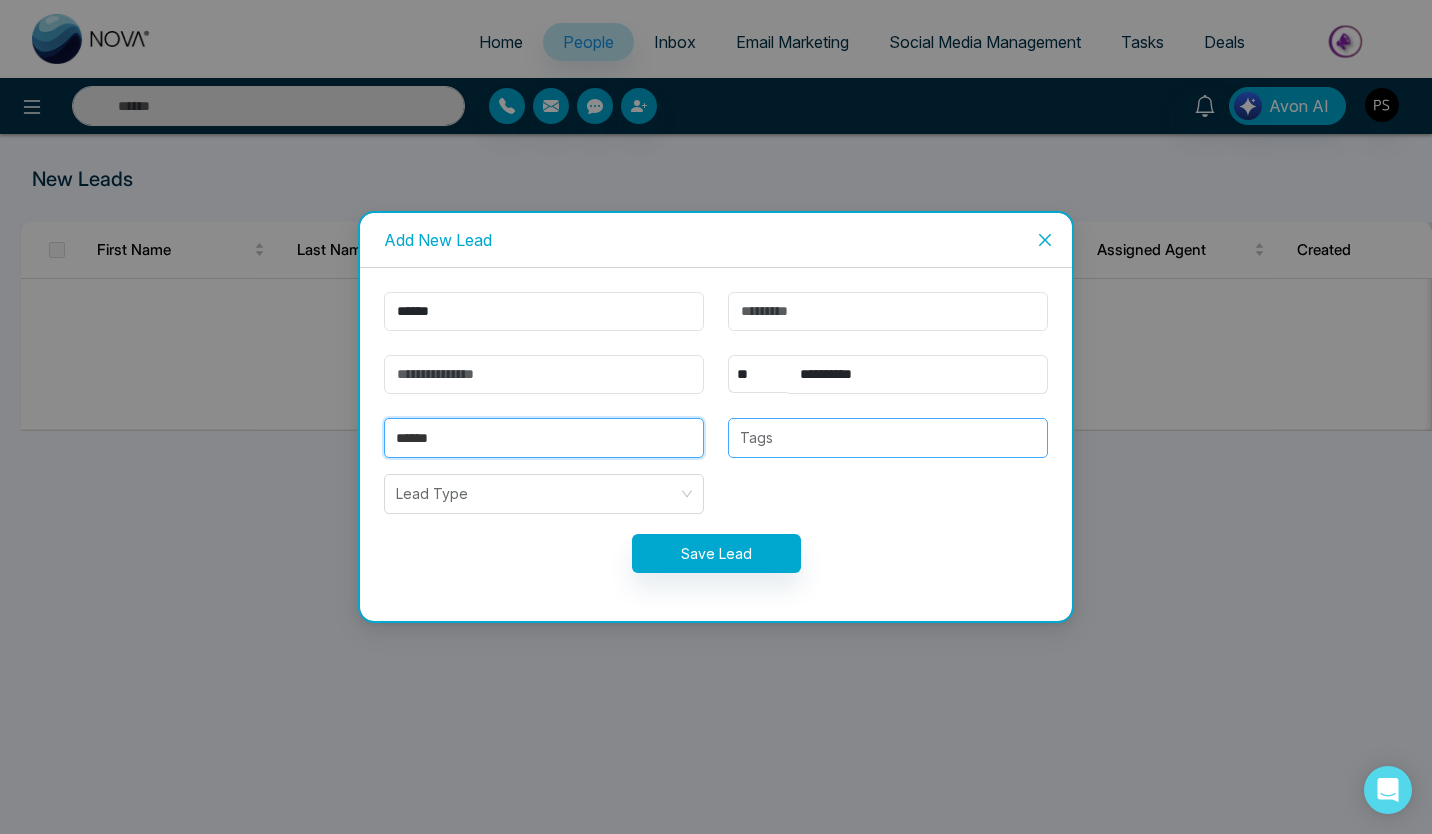 click at bounding box center (888, 438) 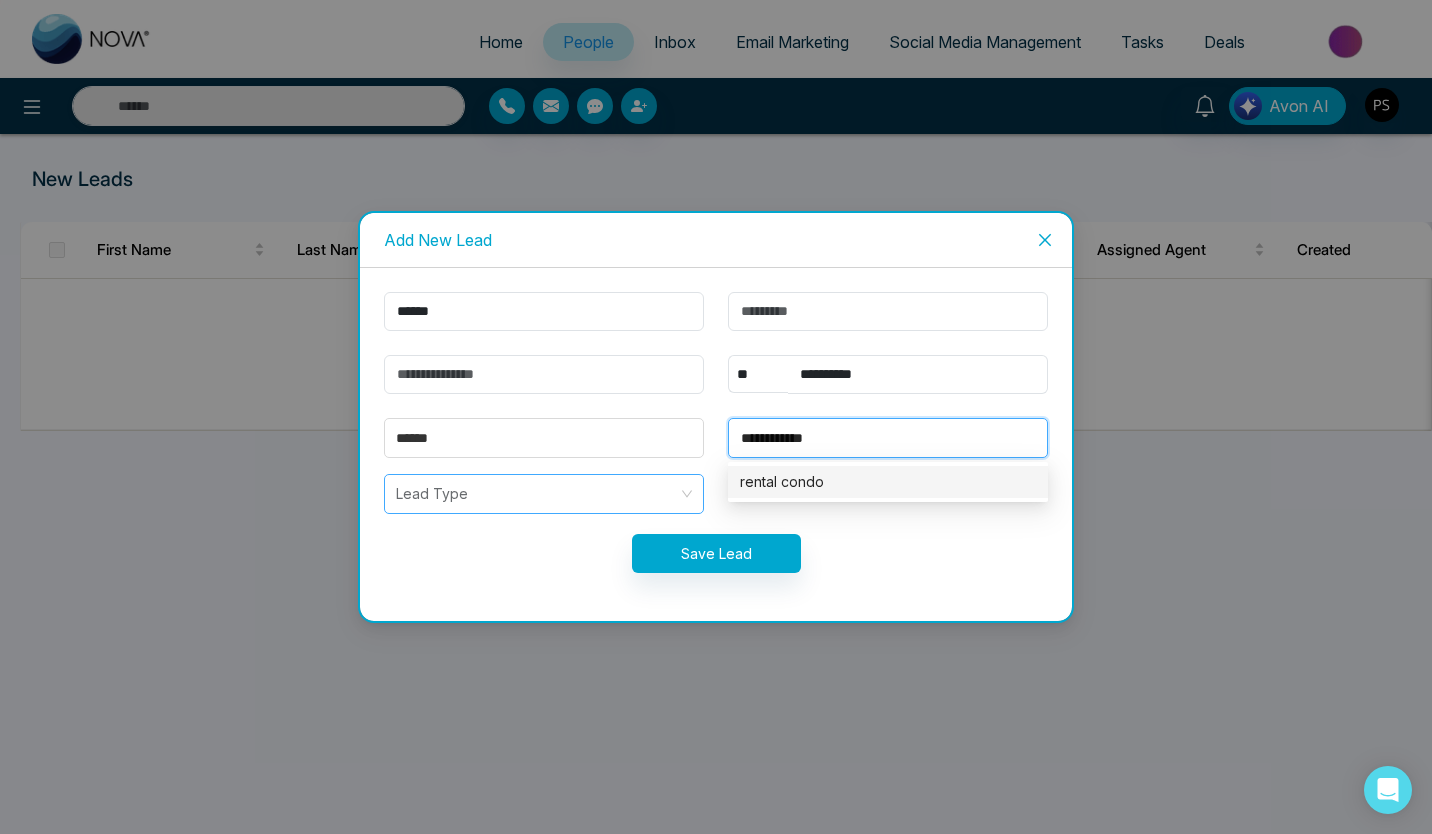 click on "Lead Type" at bounding box center (544, 494) 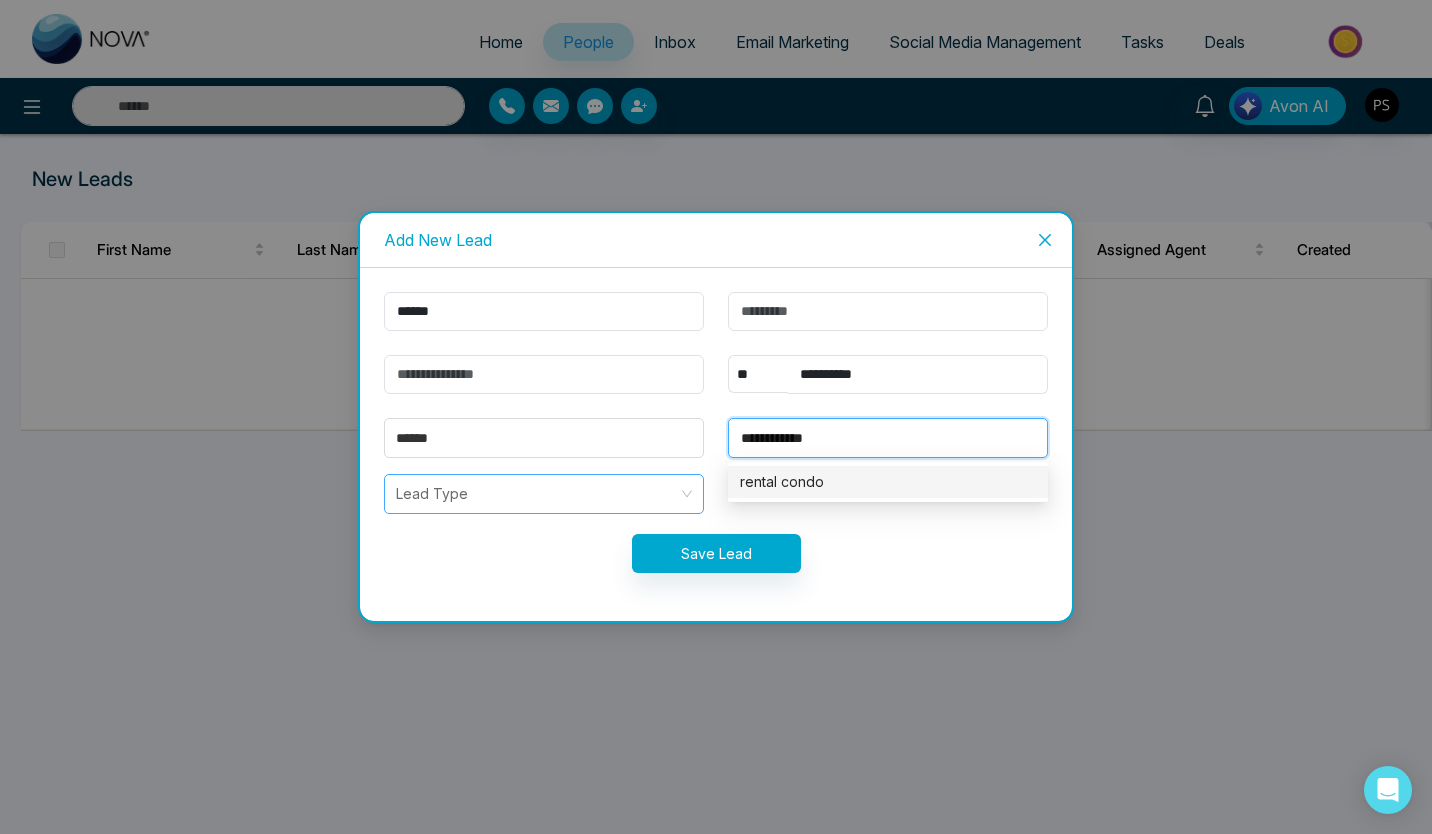 type on "**********" 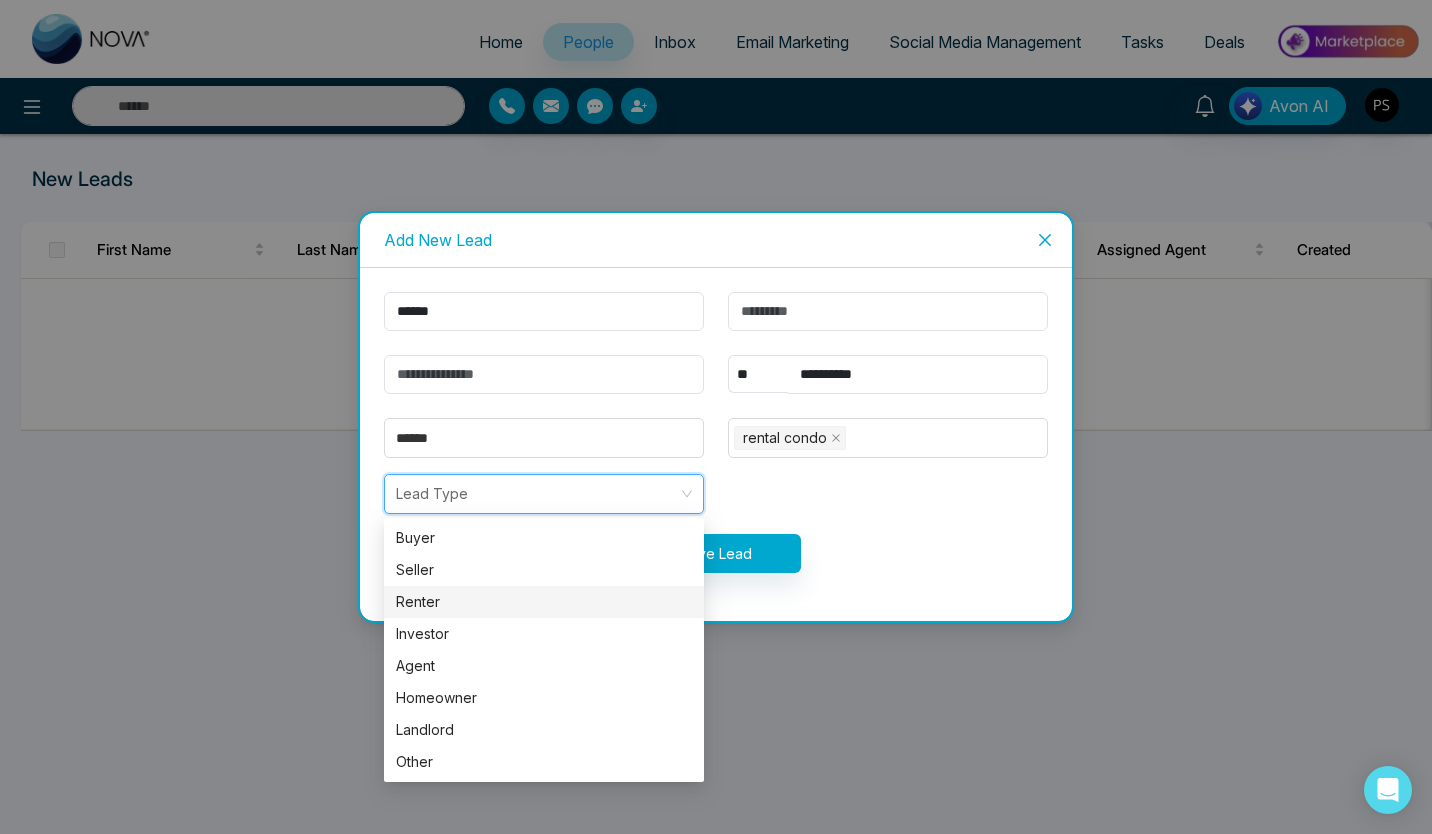 click on "Renter" at bounding box center (544, 602) 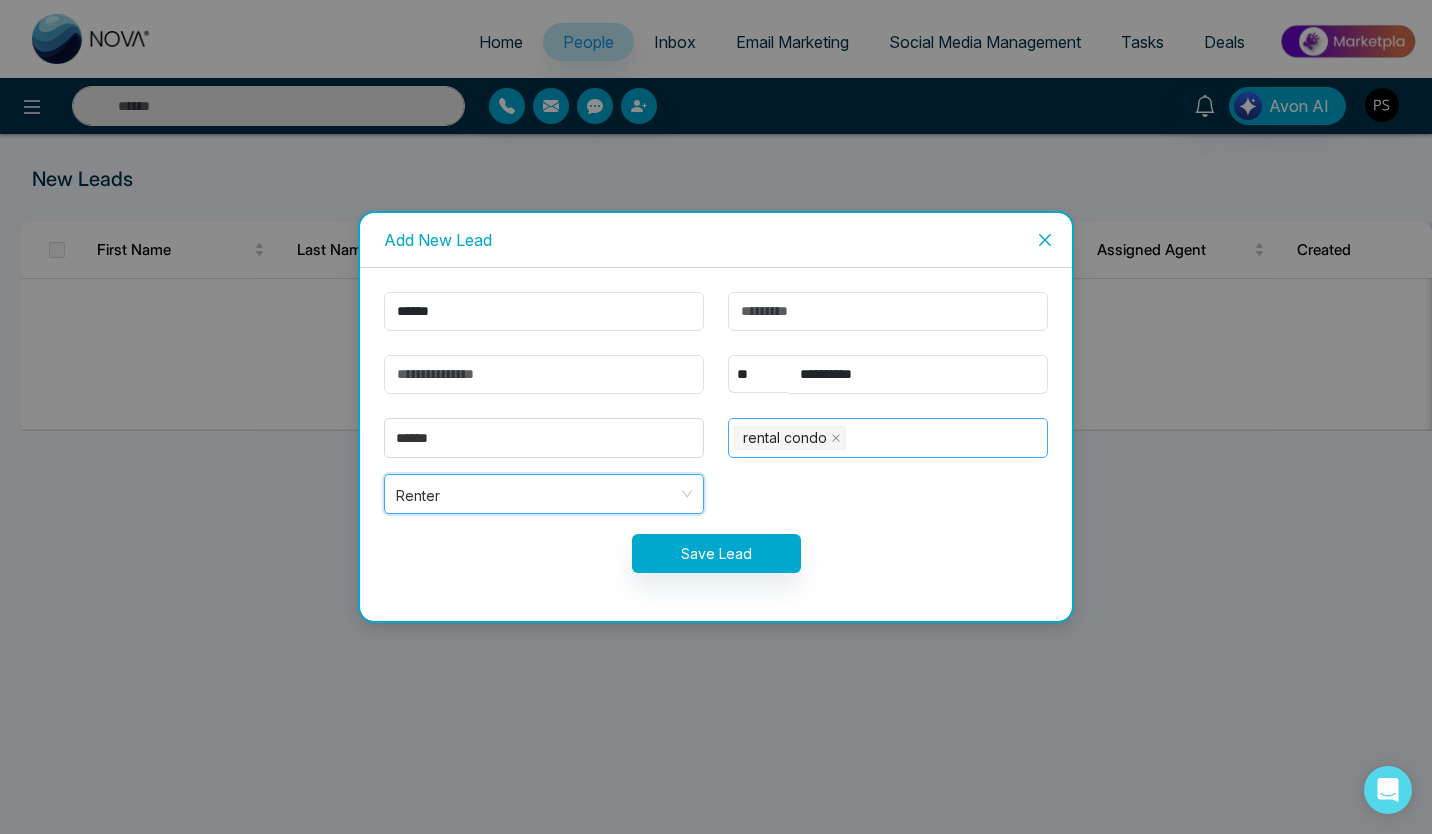 click on "rental condo + 0 ..." at bounding box center (888, 438) 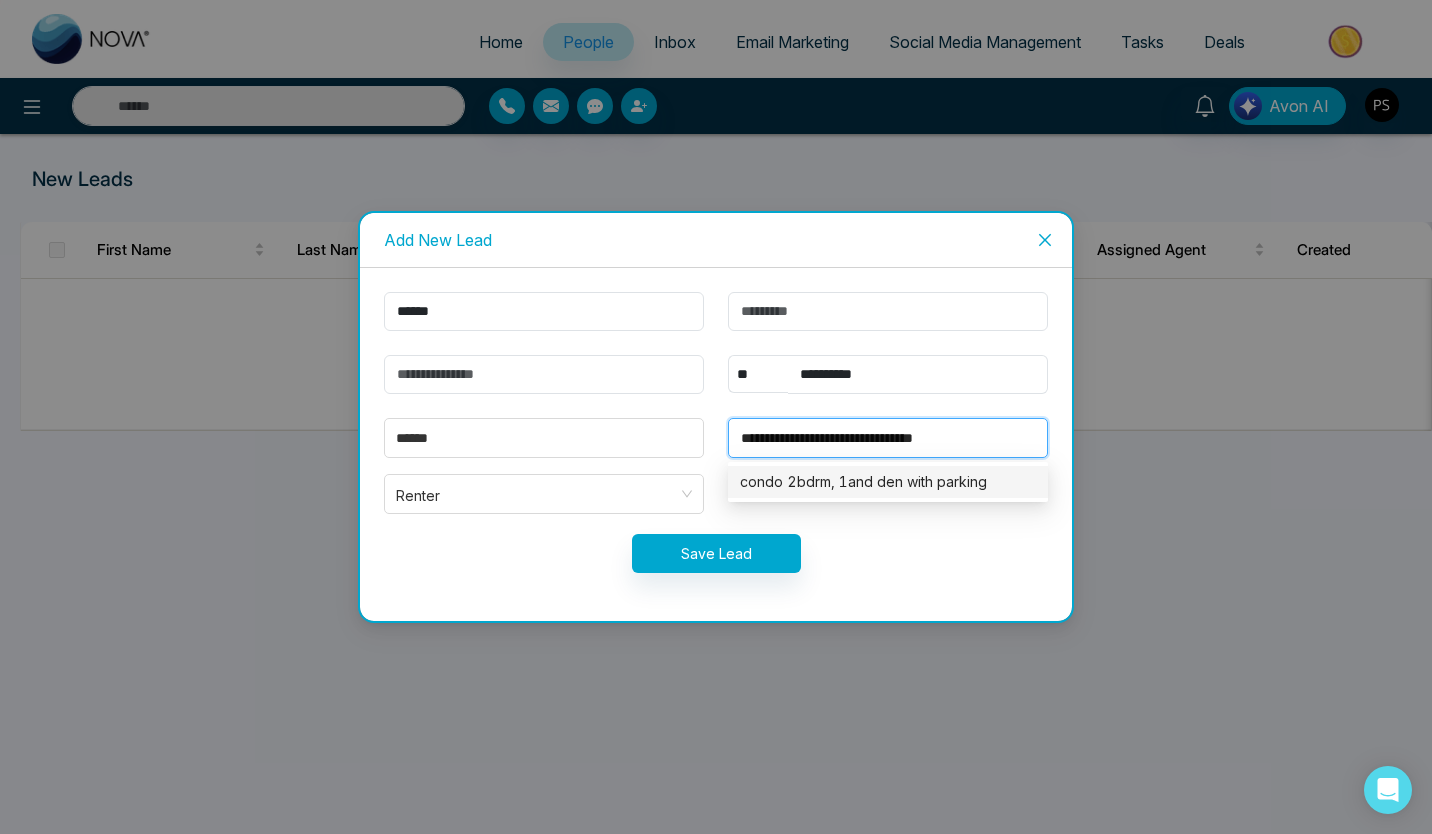 type on "**********" 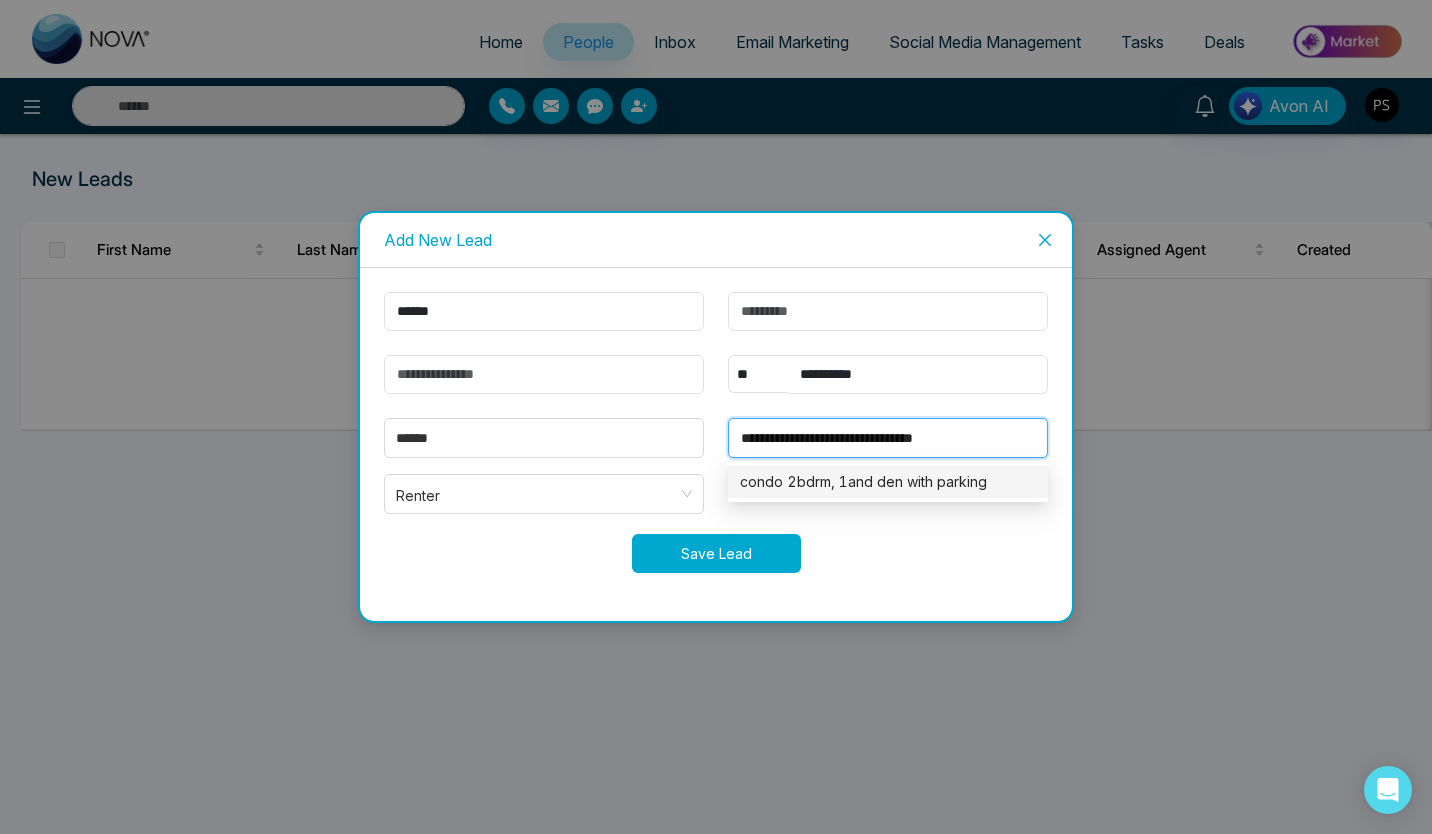 type 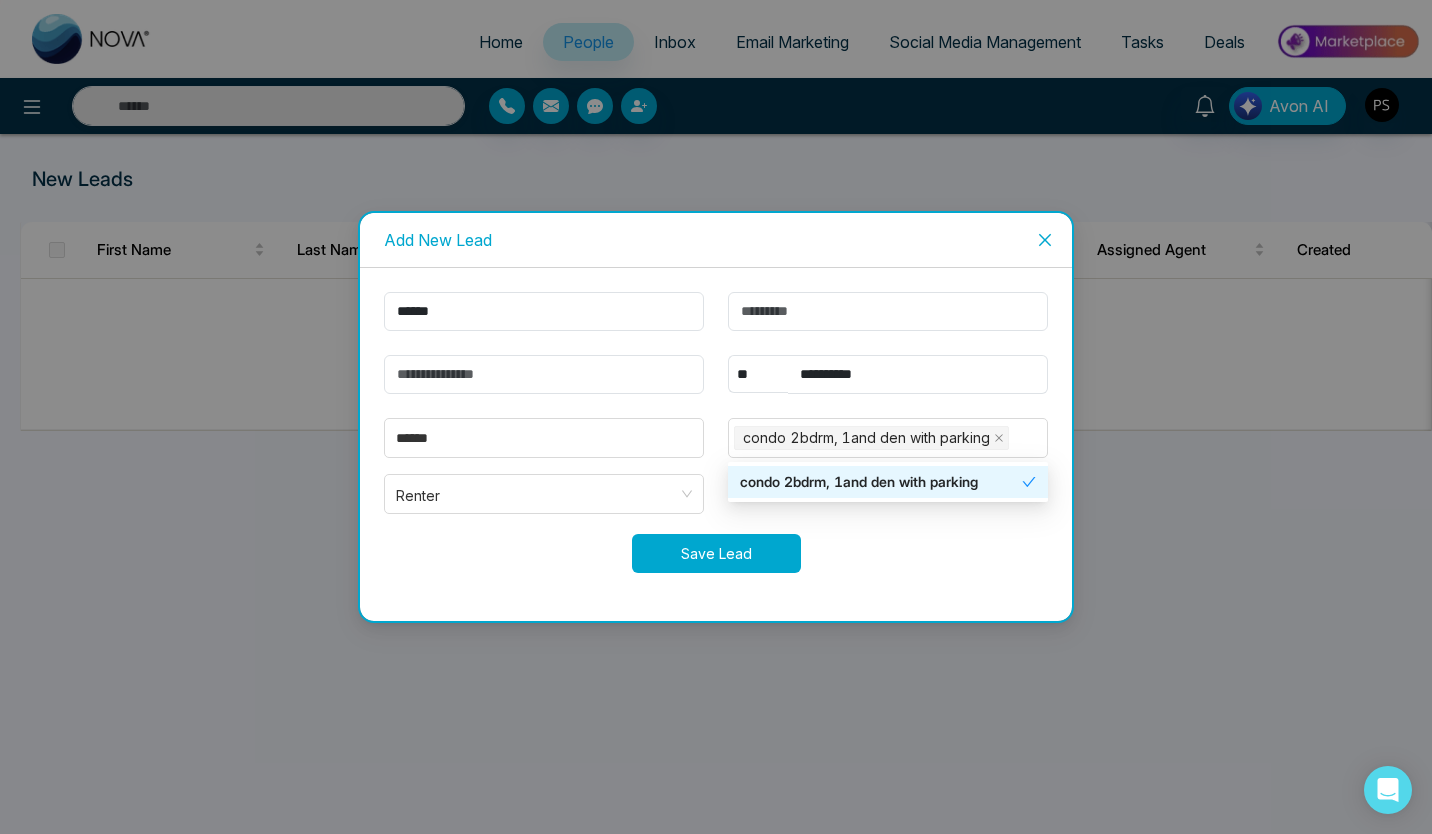 click on "Save Lead" at bounding box center (716, 553) 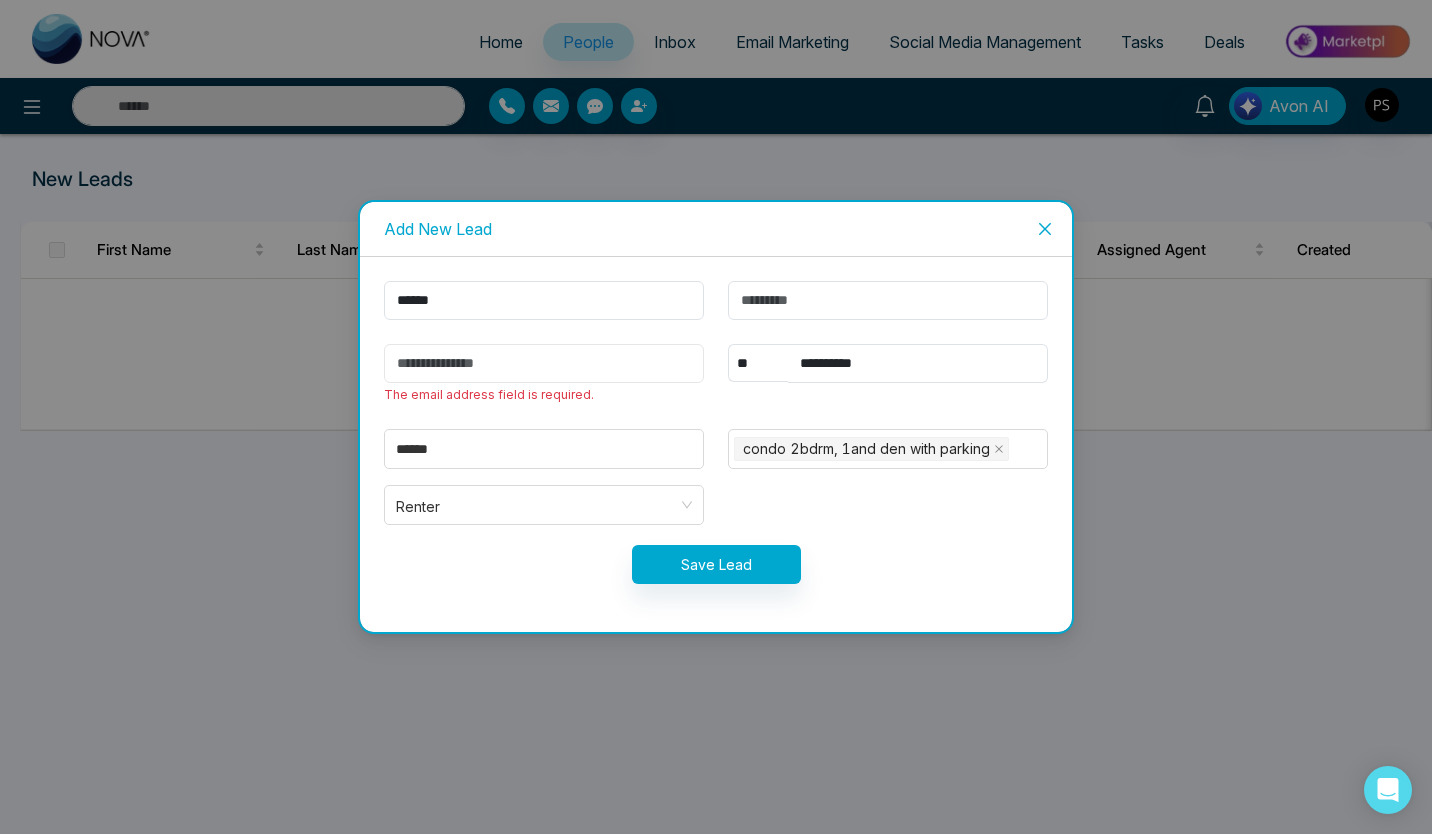 click at bounding box center [544, 363] 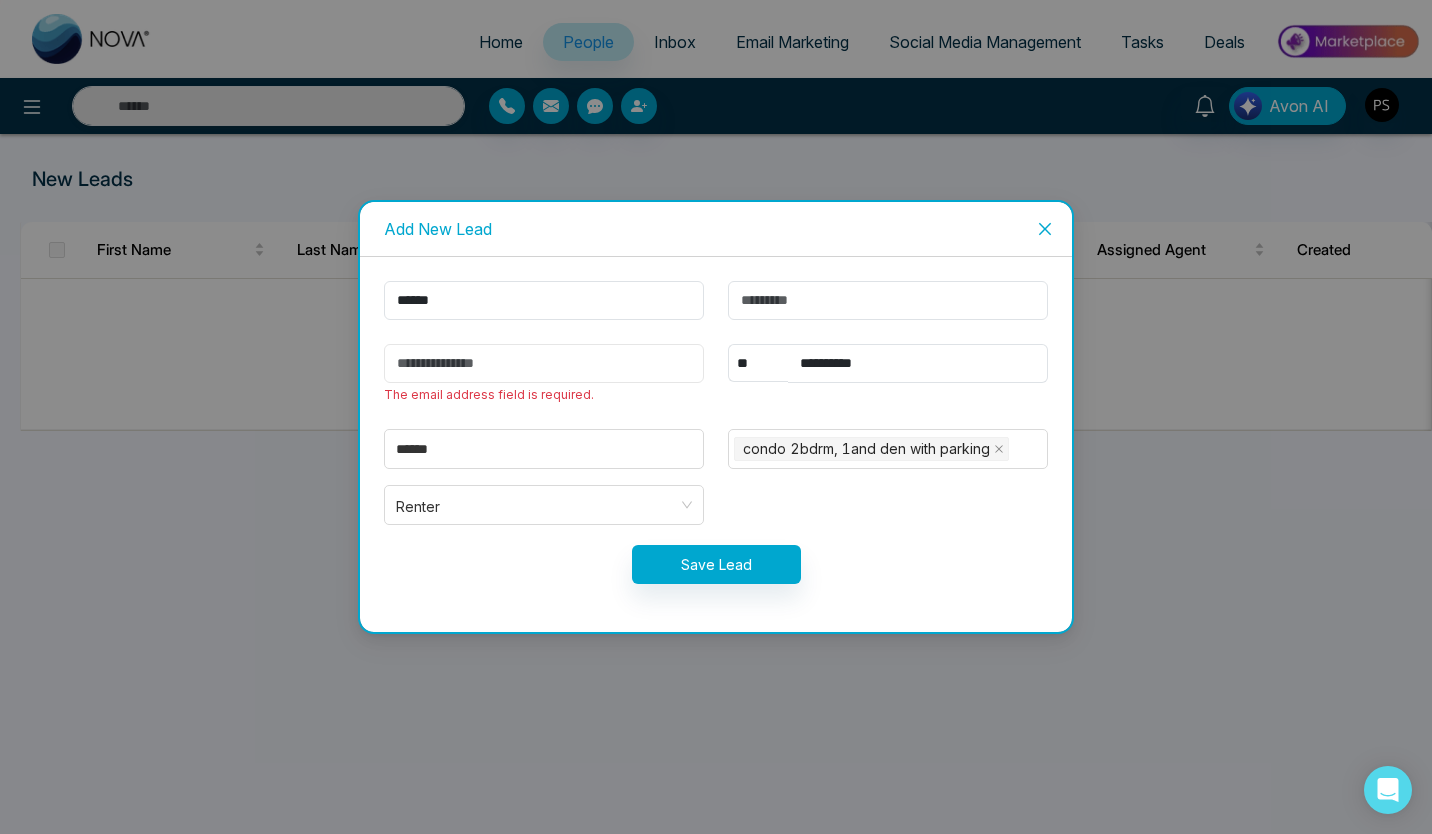 type on "**********" 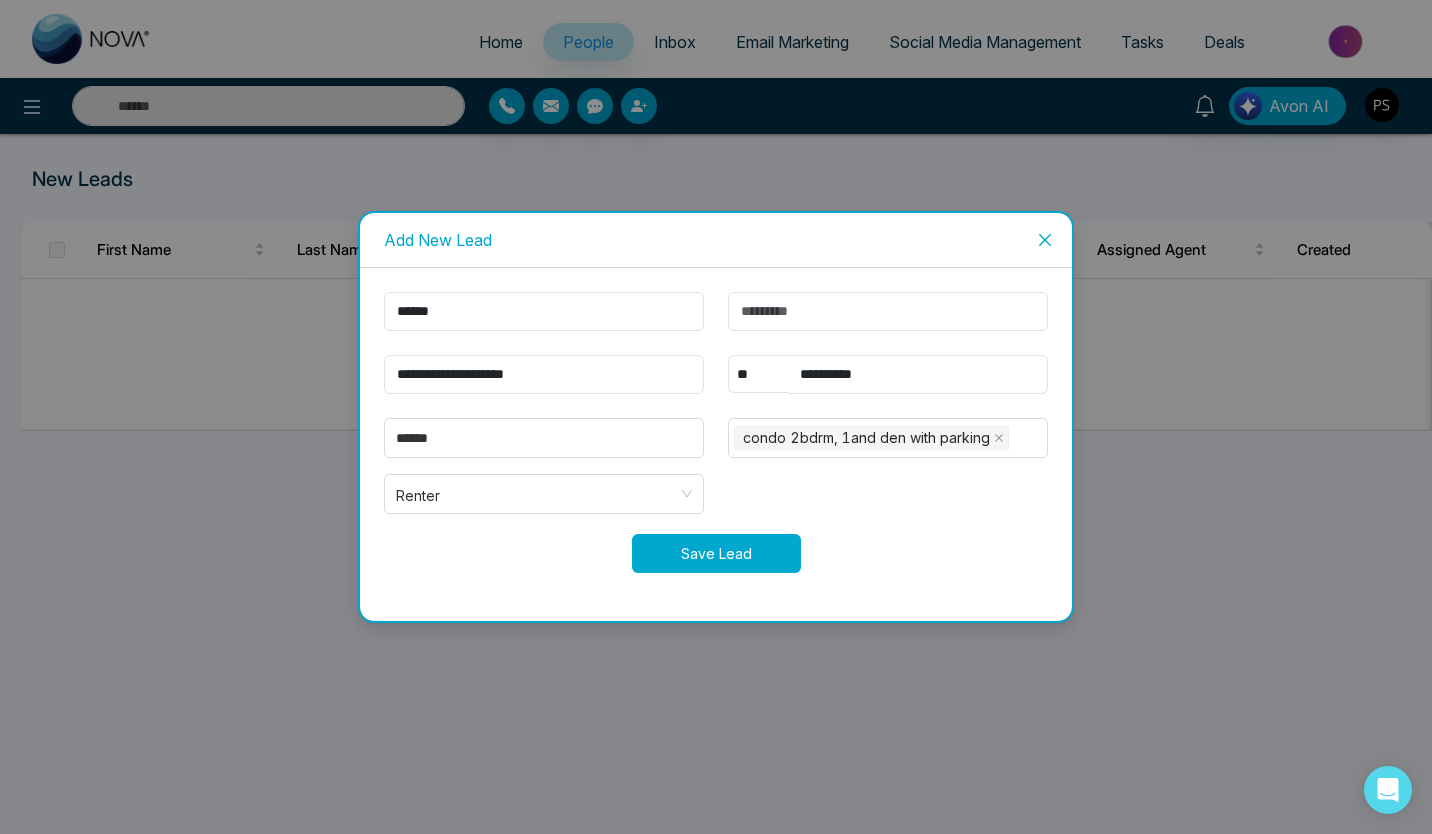 click on "Save Lead" at bounding box center [716, 553] 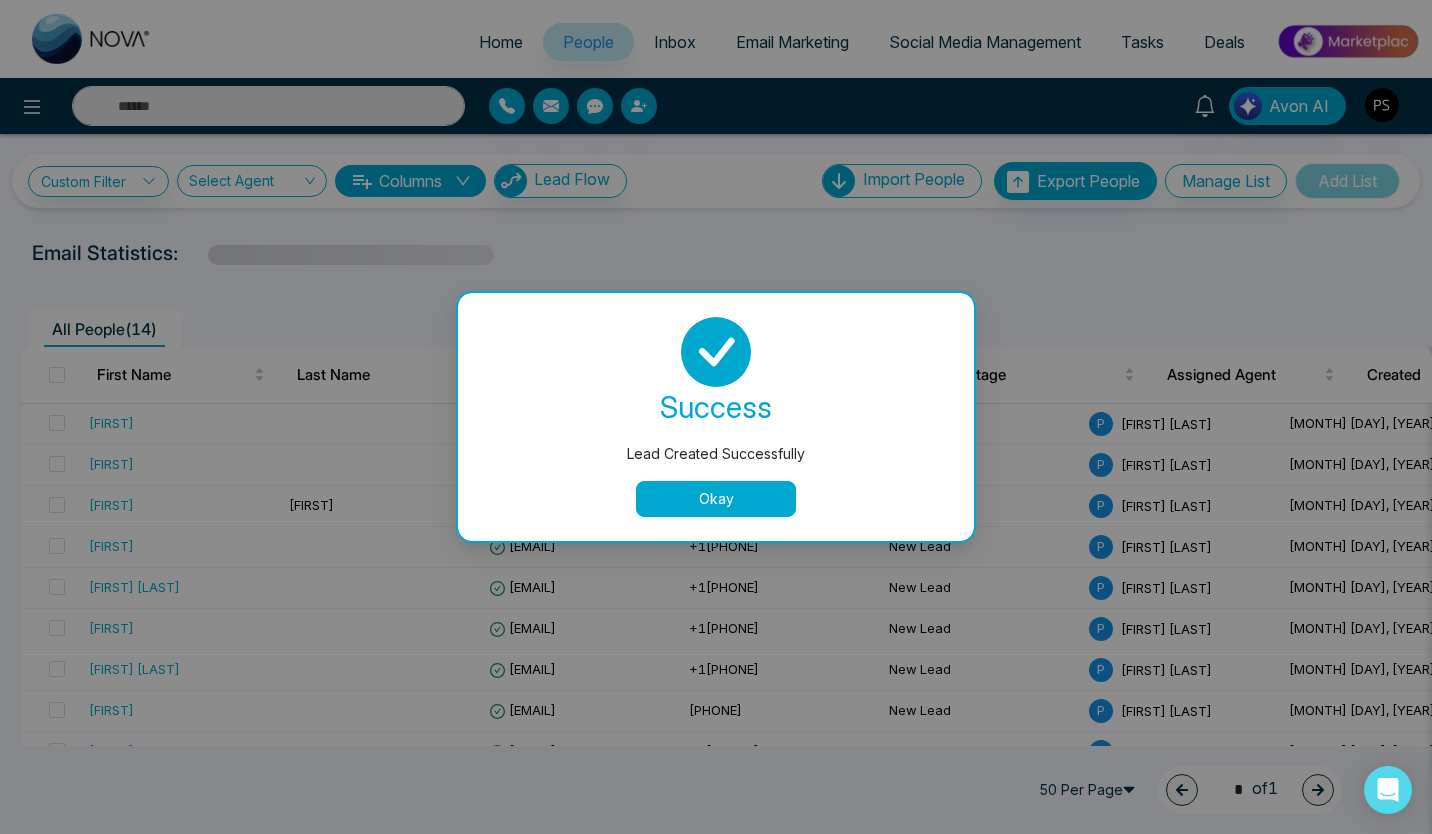 click on "Okay" at bounding box center [716, 499] 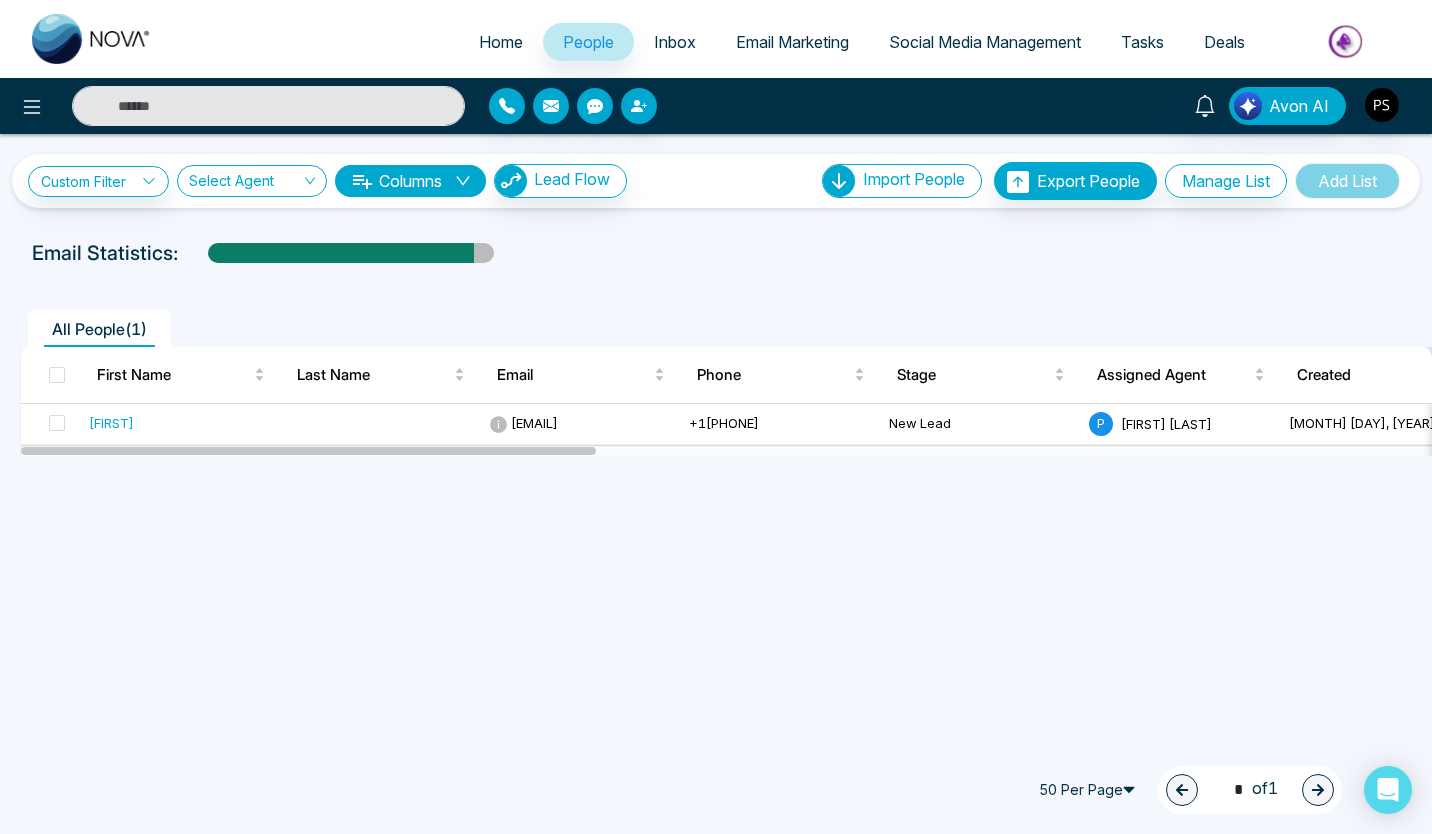 click on "Columns" at bounding box center [410, 181] 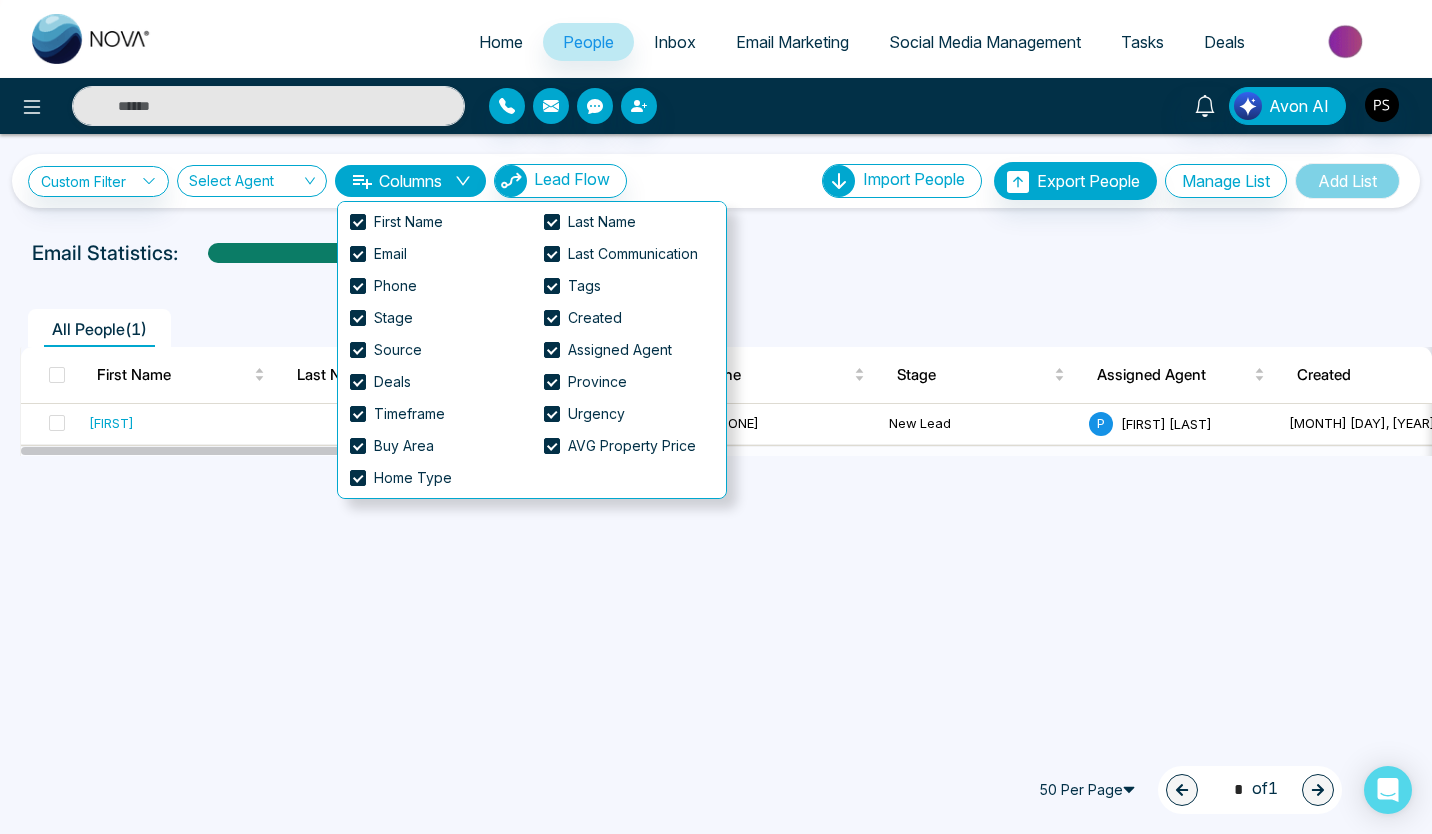 click on "Columns" at bounding box center (410, 181) 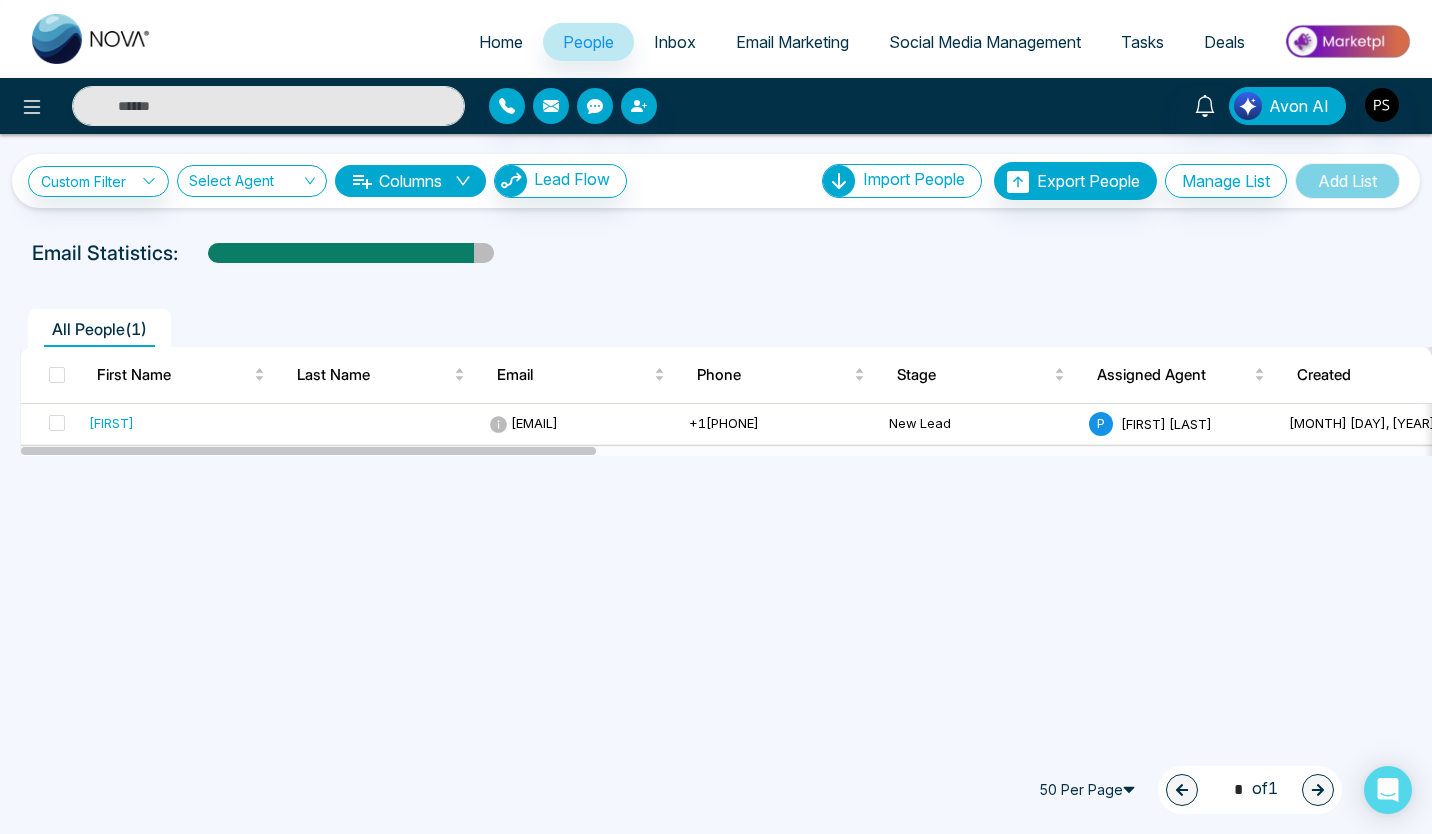 click on "Home" at bounding box center [501, 42] 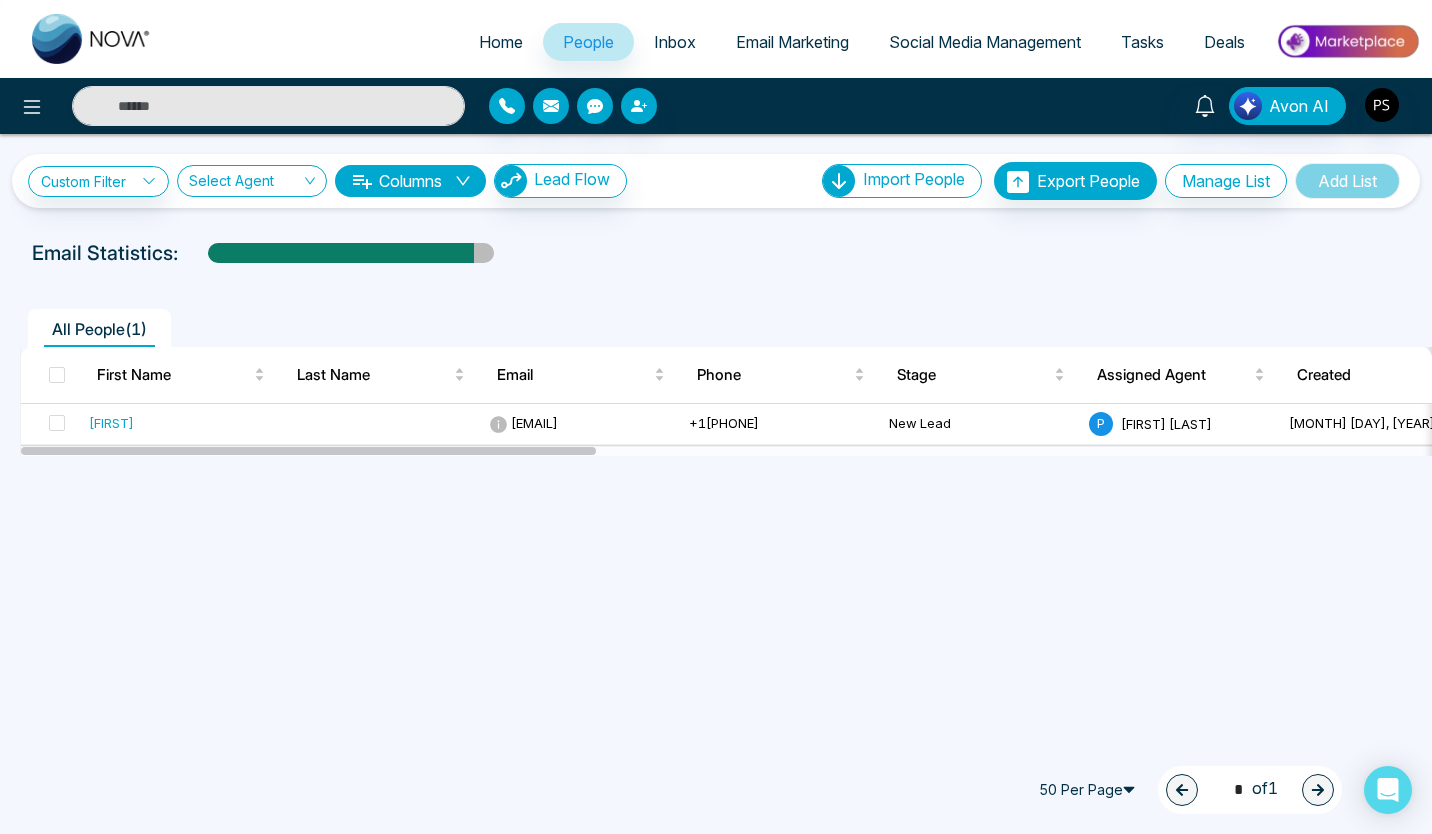 select on "*" 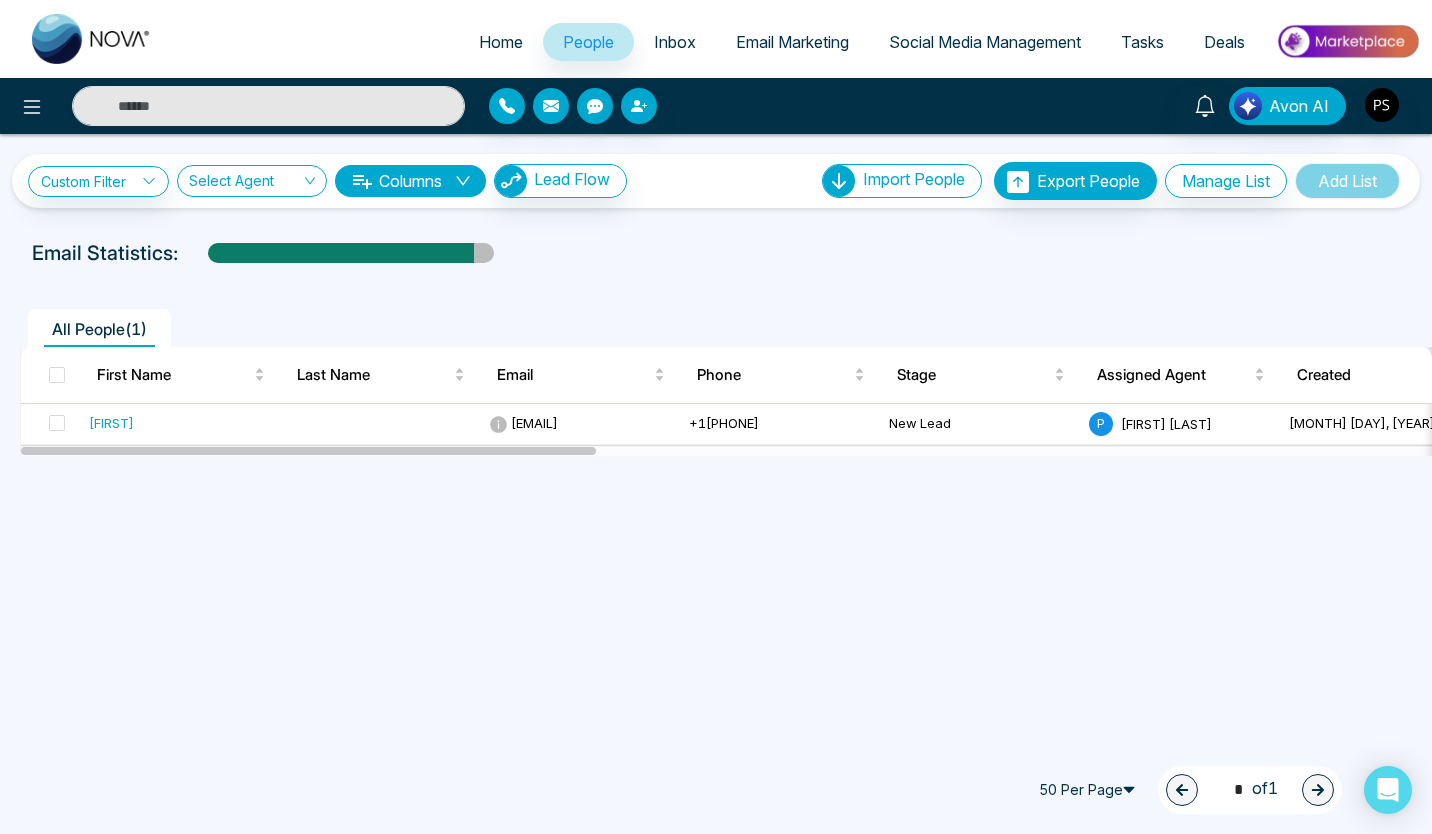 select on "*" 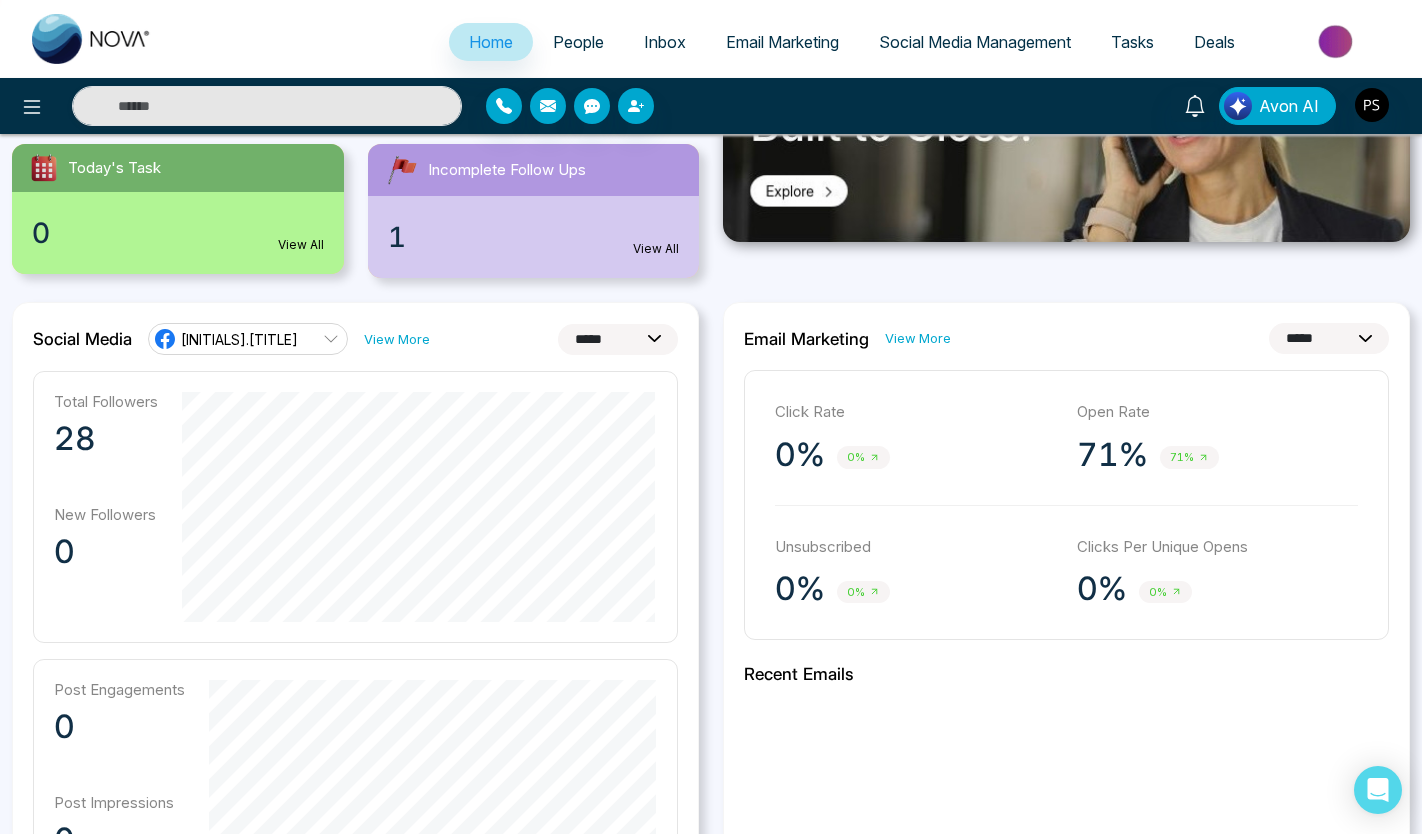 scroll, scrollTop: 0, scrollLeft: 0, axis: both 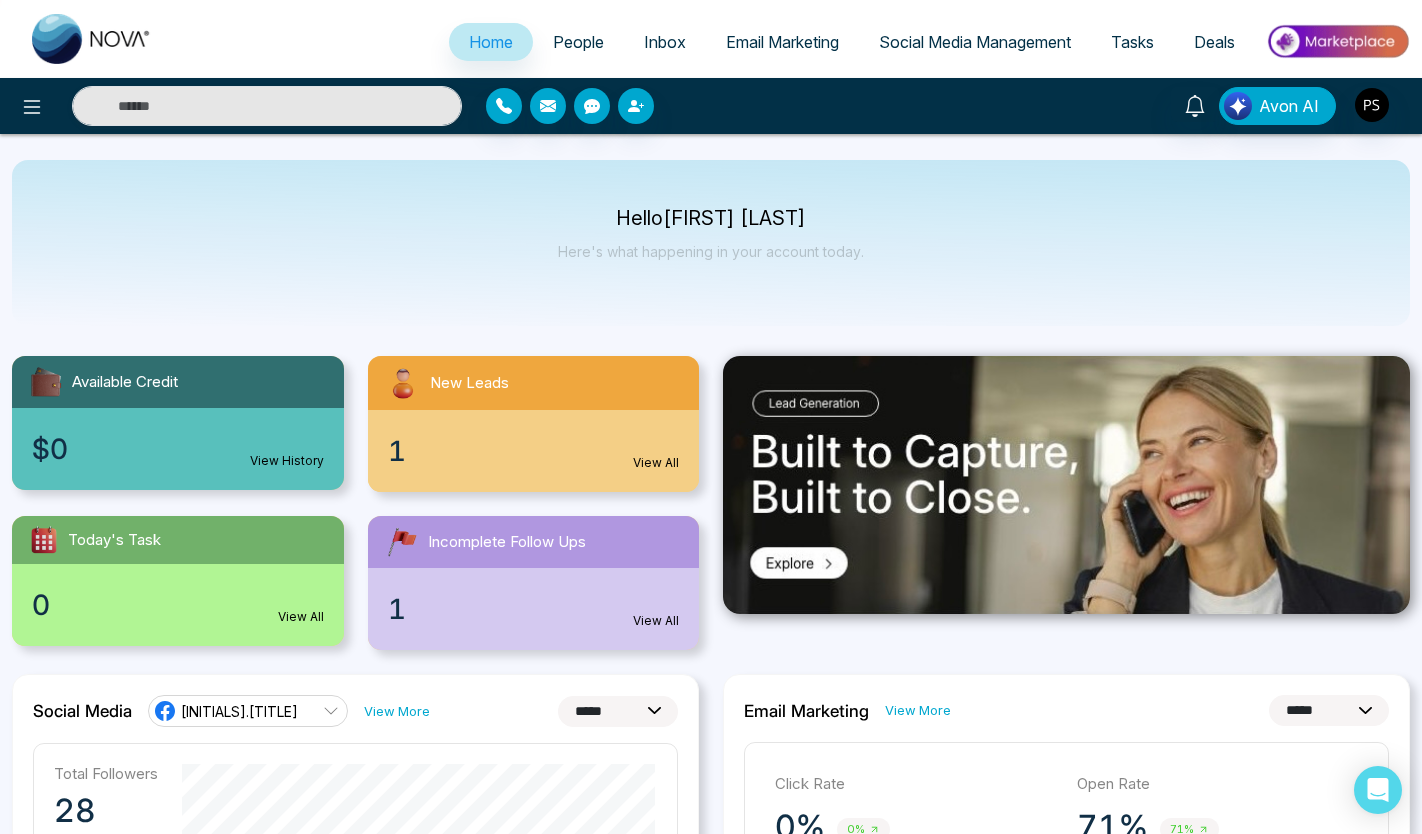click on "Inbox" at bounding box center [665, 42] 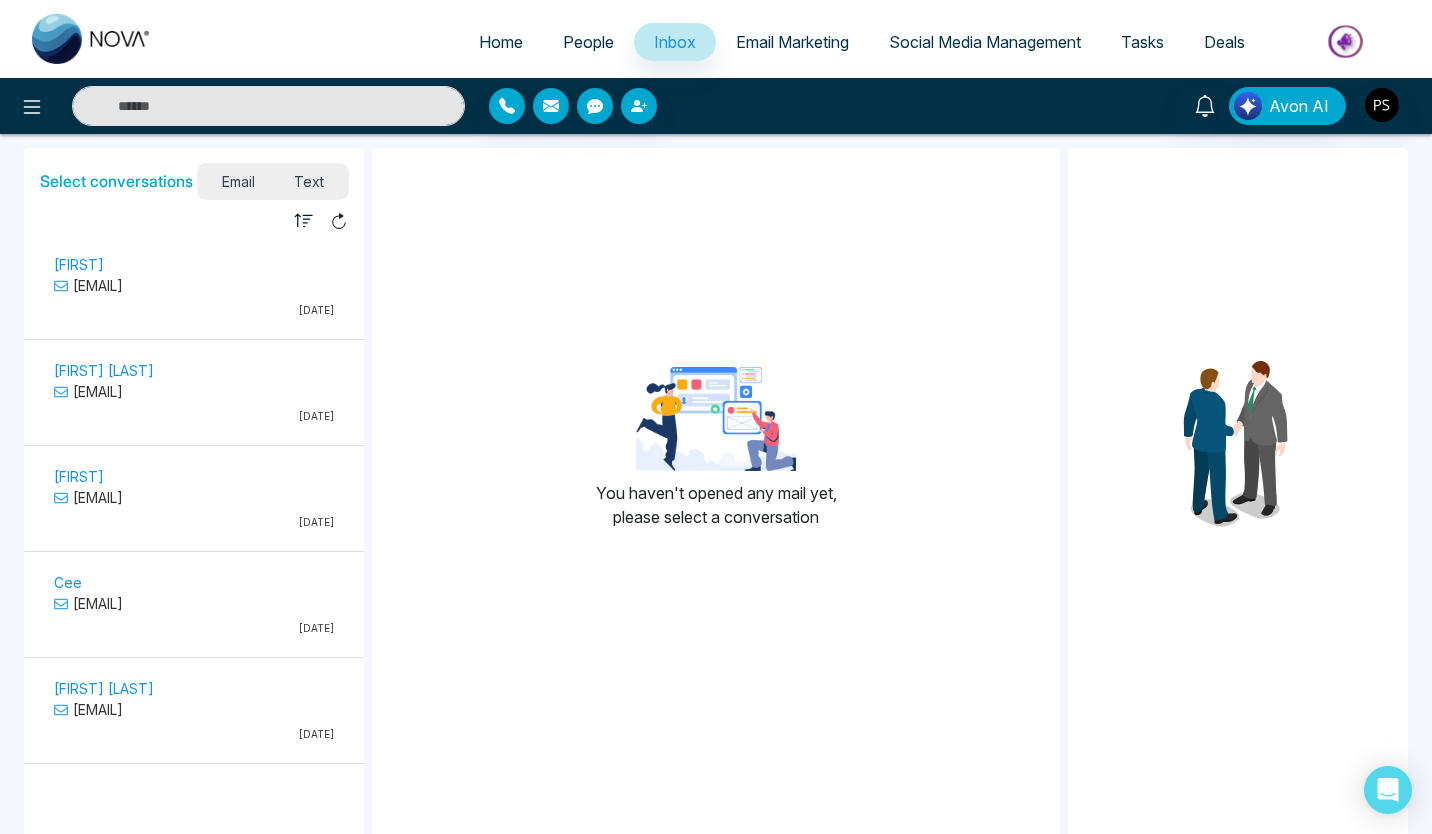 click on "People" at bounding box center (588, 42) 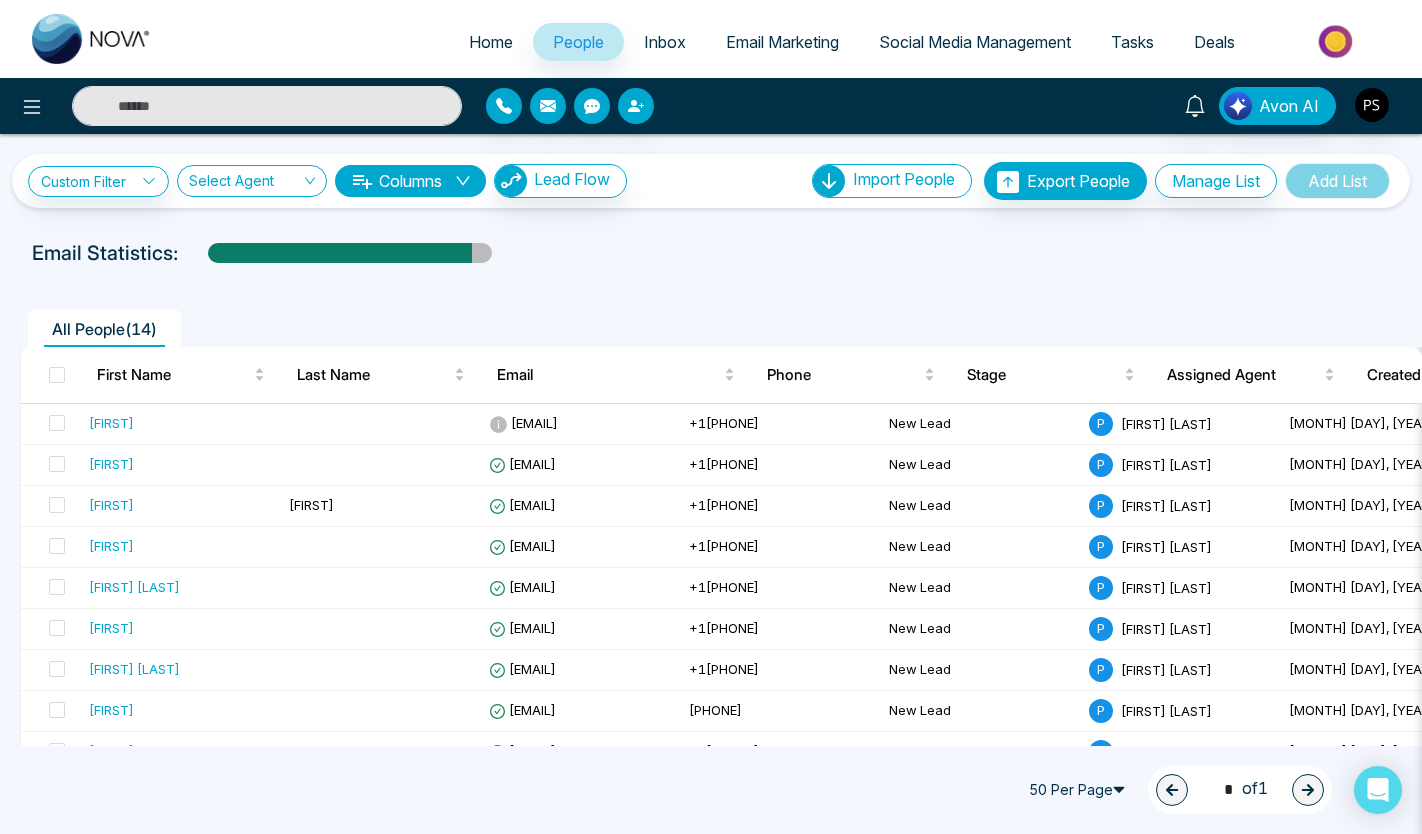 click on "Email Marketing" at bounding box center (782, 42) 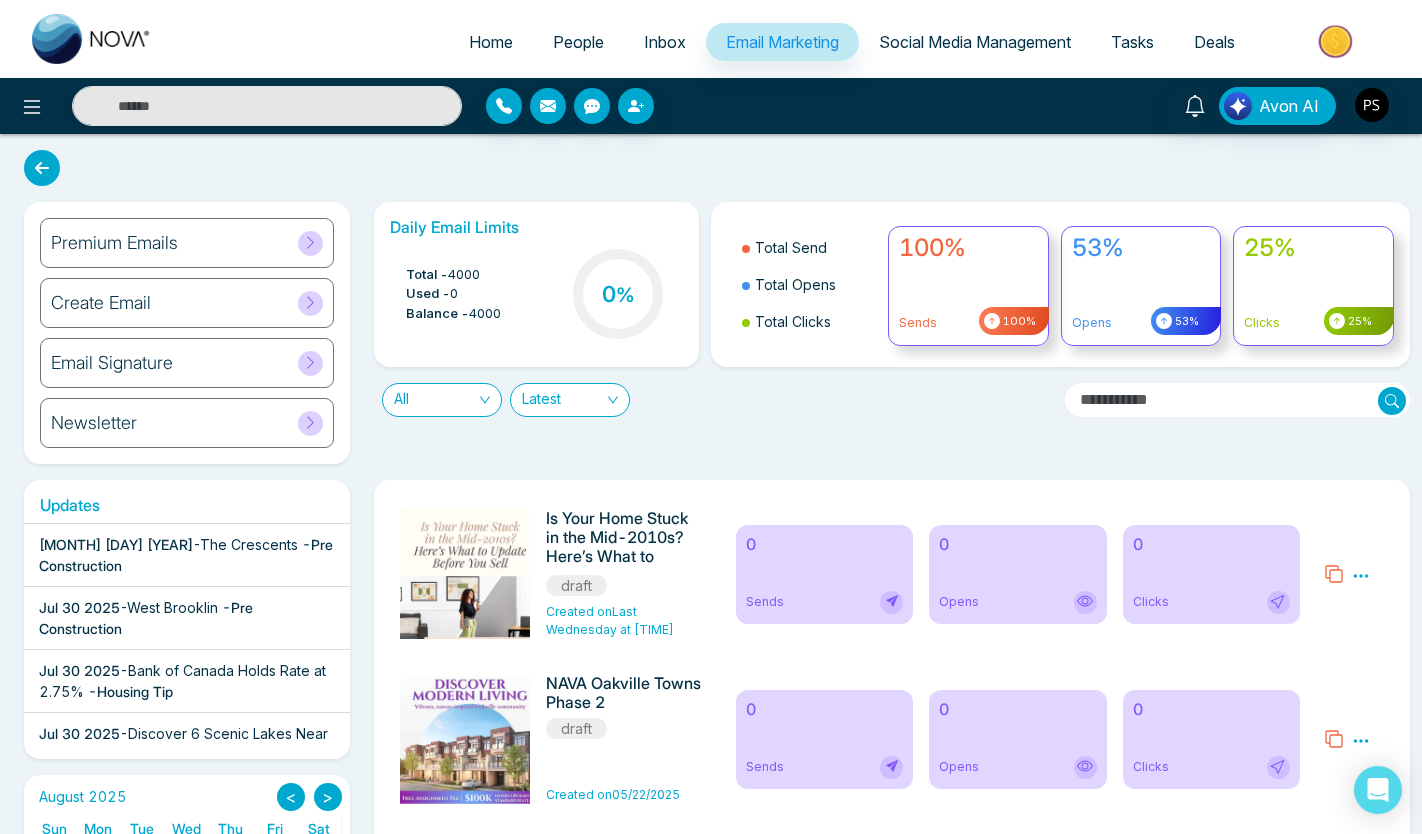 click on "People" at bounding box center [578, 42] 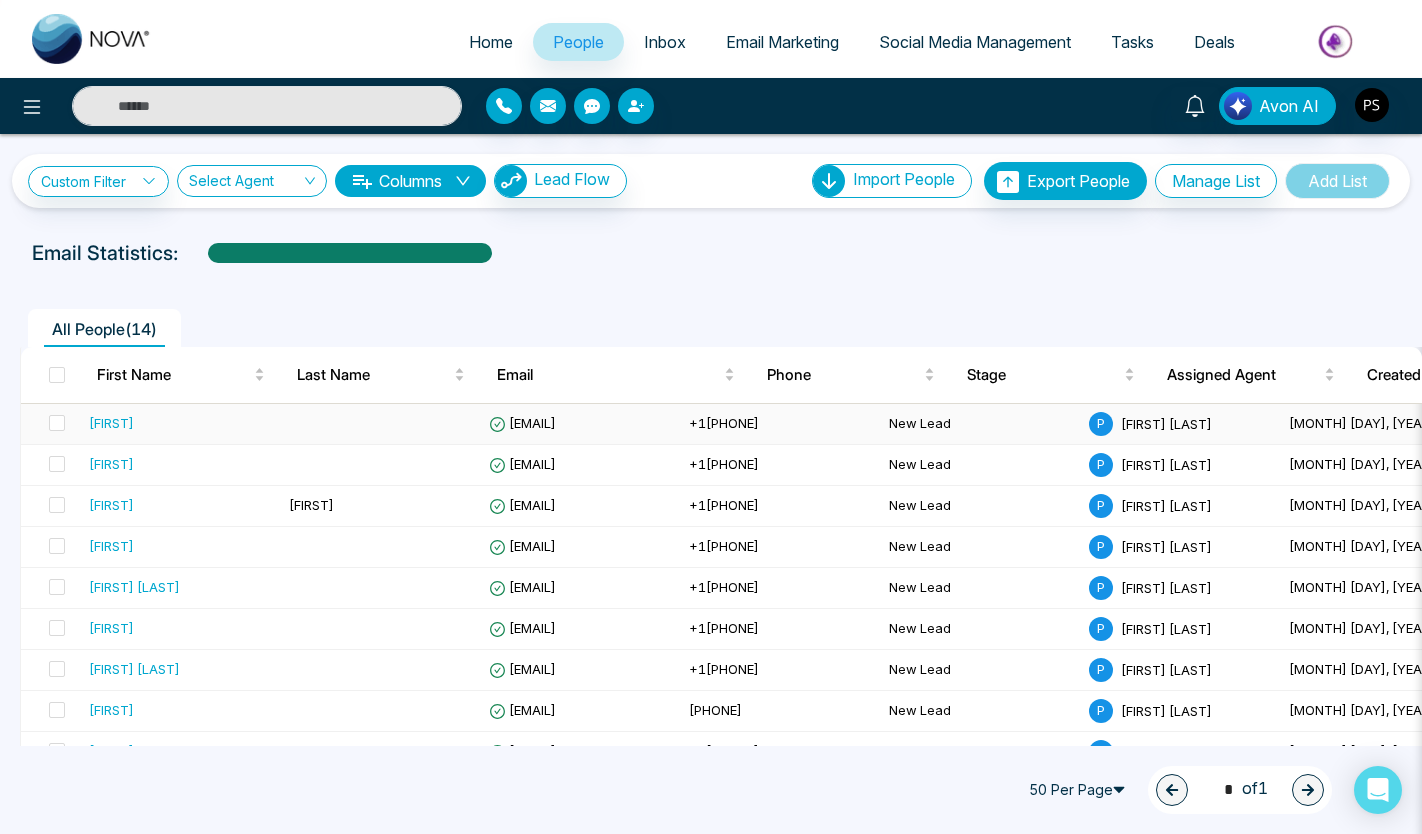click at bounding box center [51, 424] 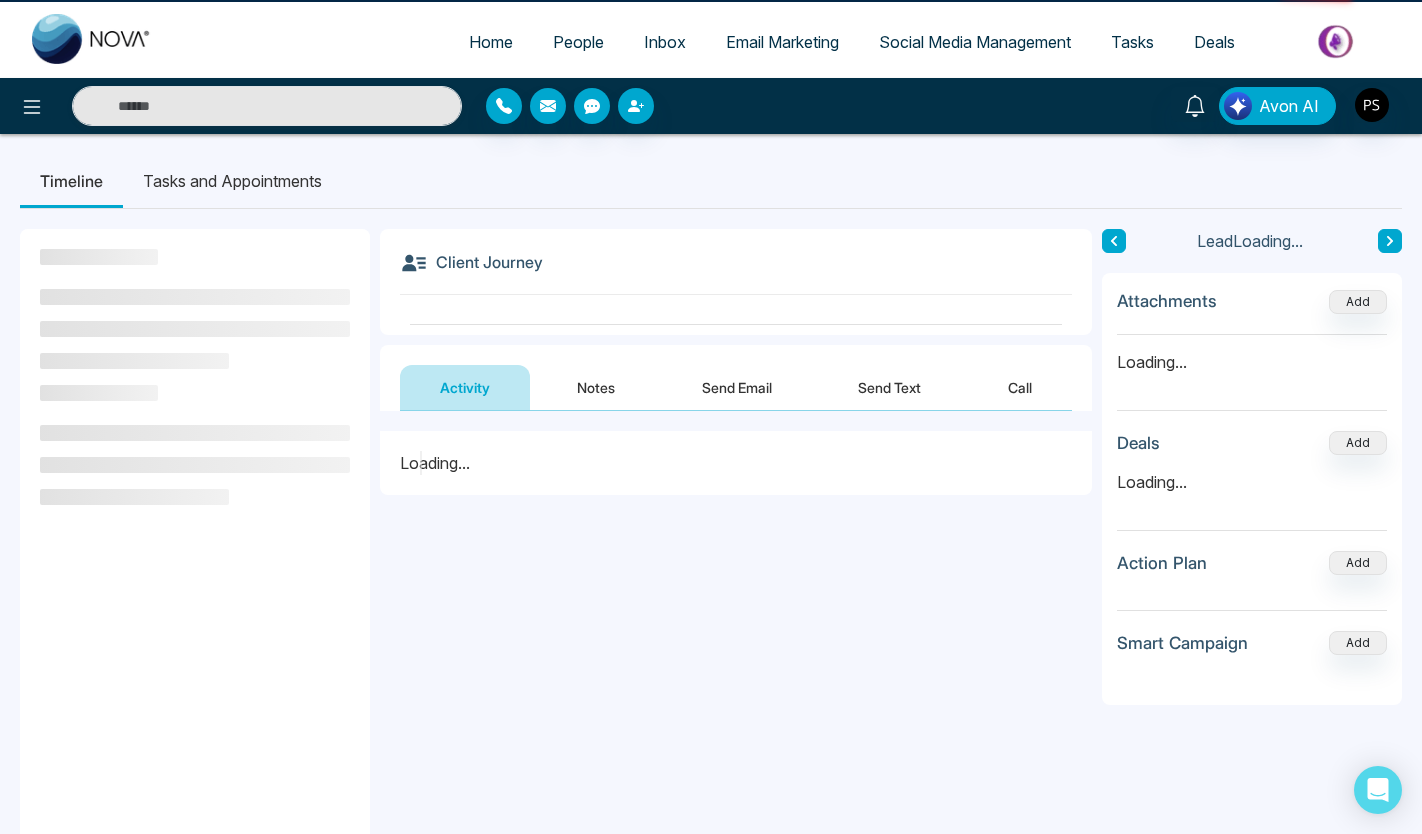 click at bounding box center (195, 433) 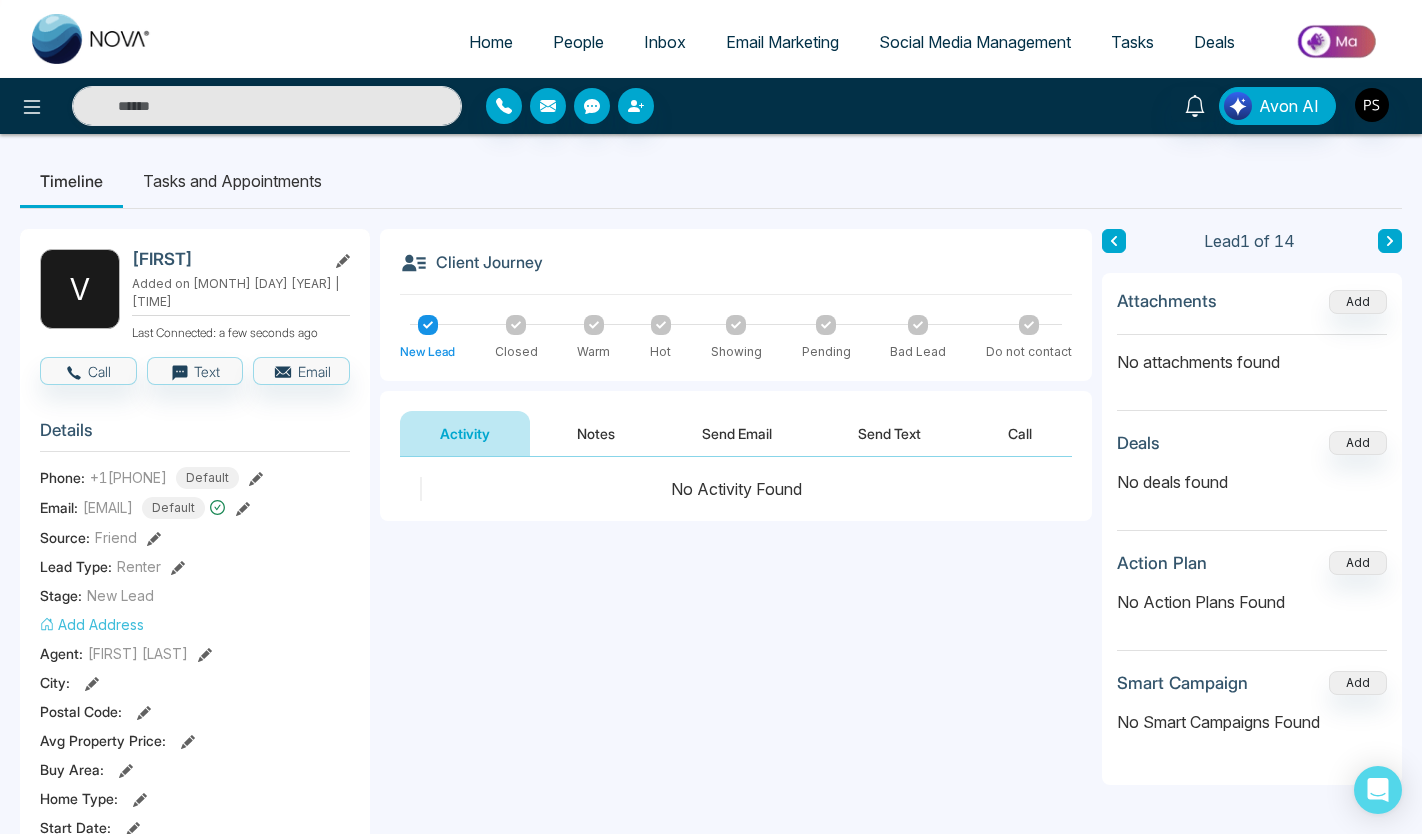 click 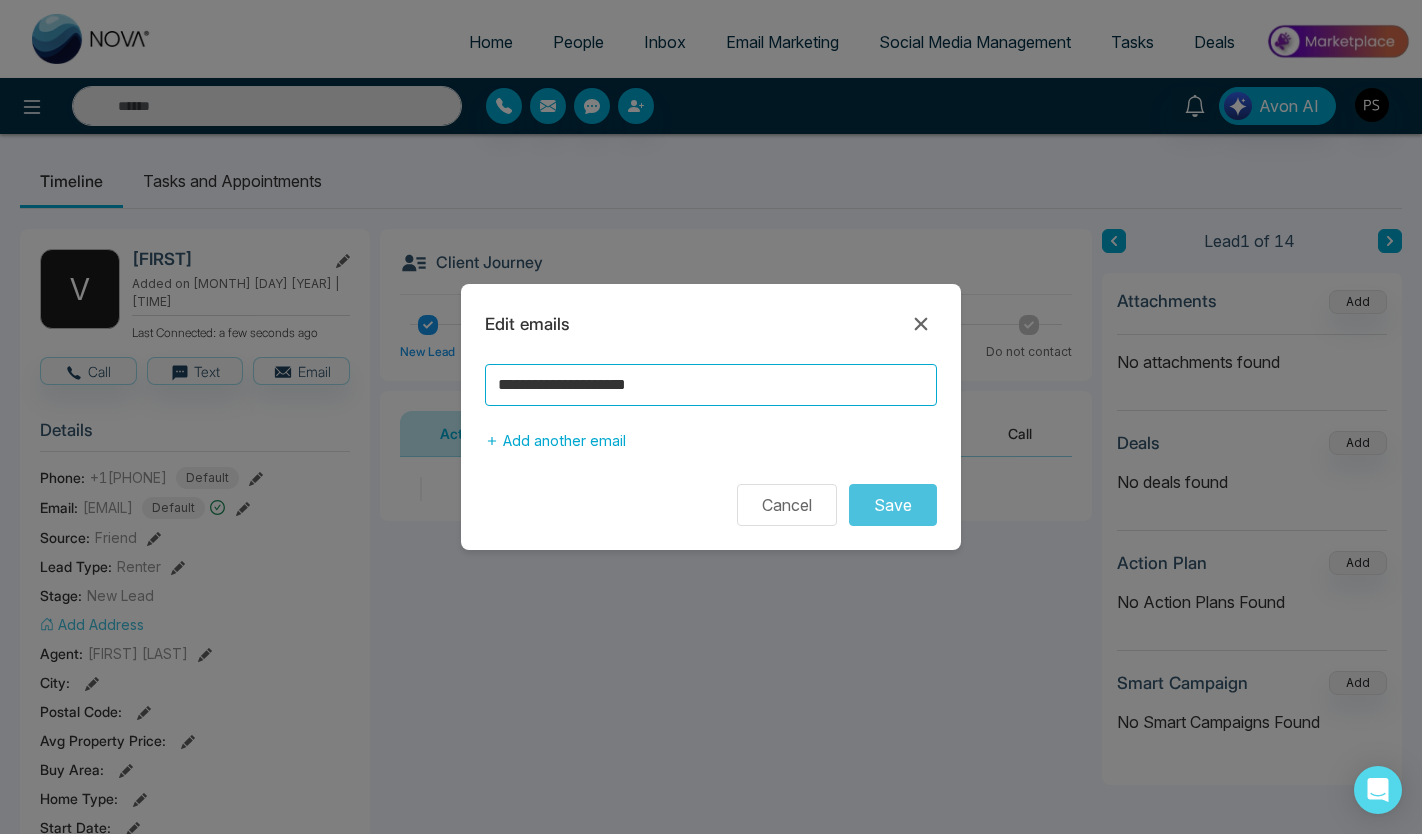 drag, startPoint x: 674, startPoint y: 381, endPoint x: 298, endPoint y: 377, distance: 376.02127 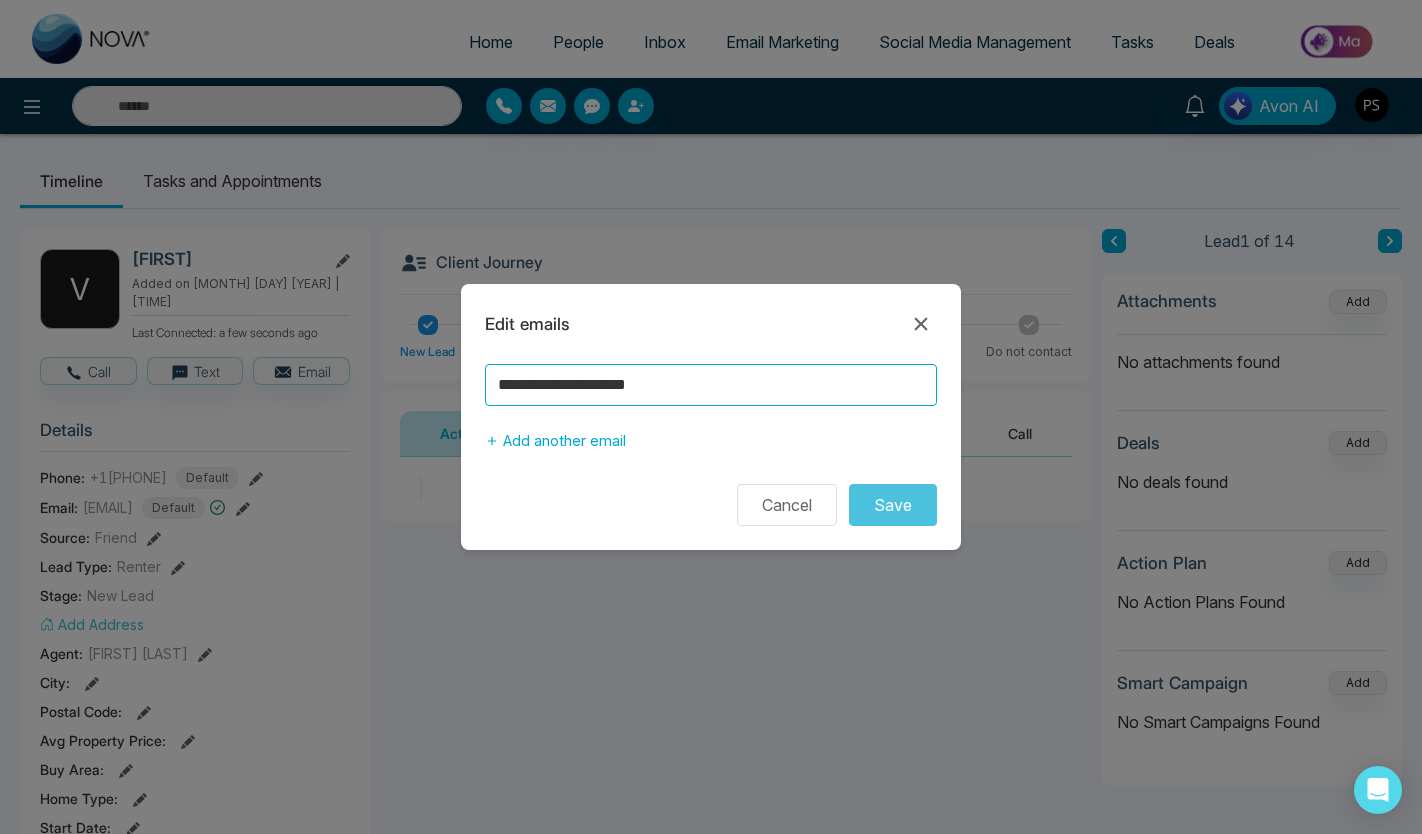 click on "**********" at bounding box center (711, 417) 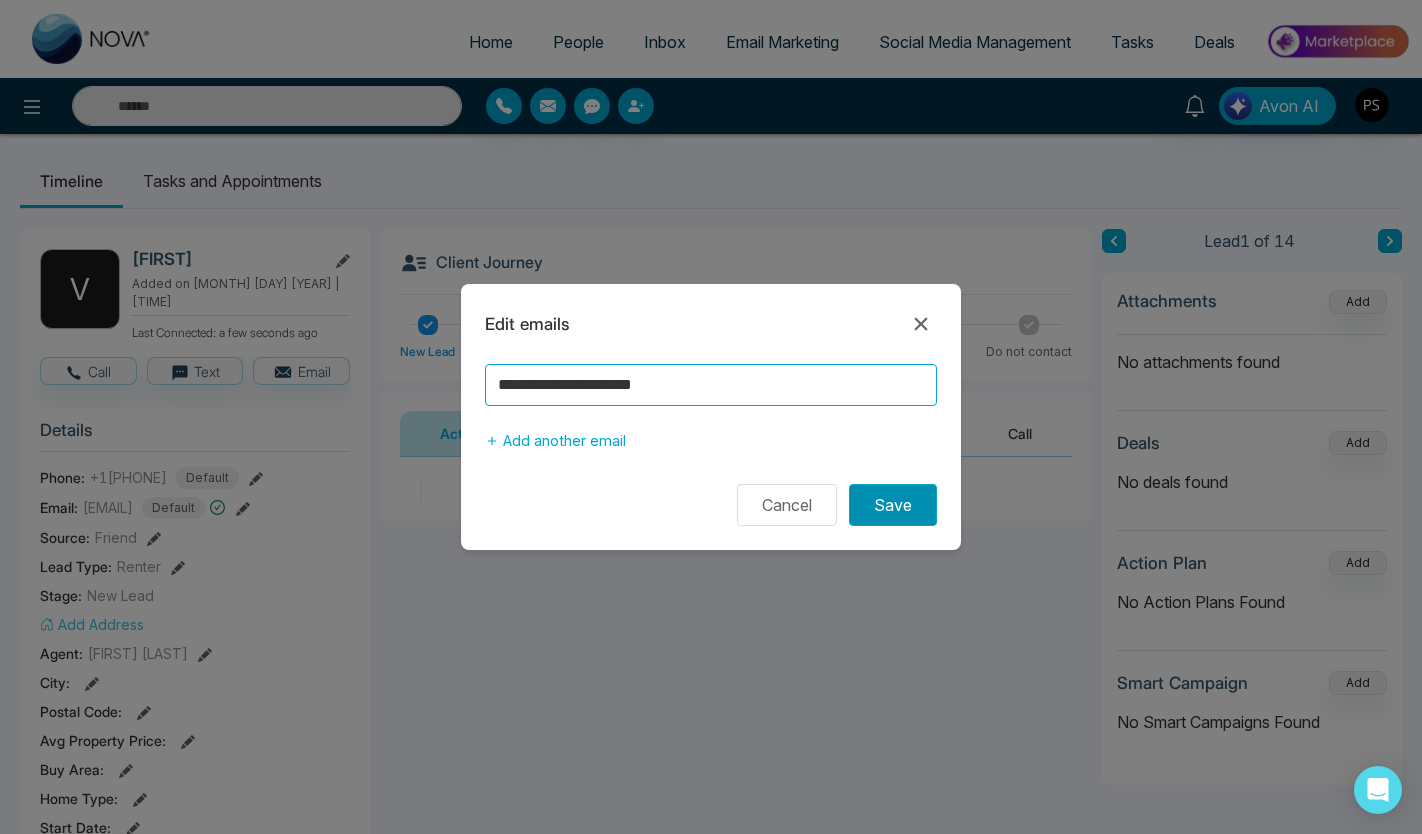 type on "**********" 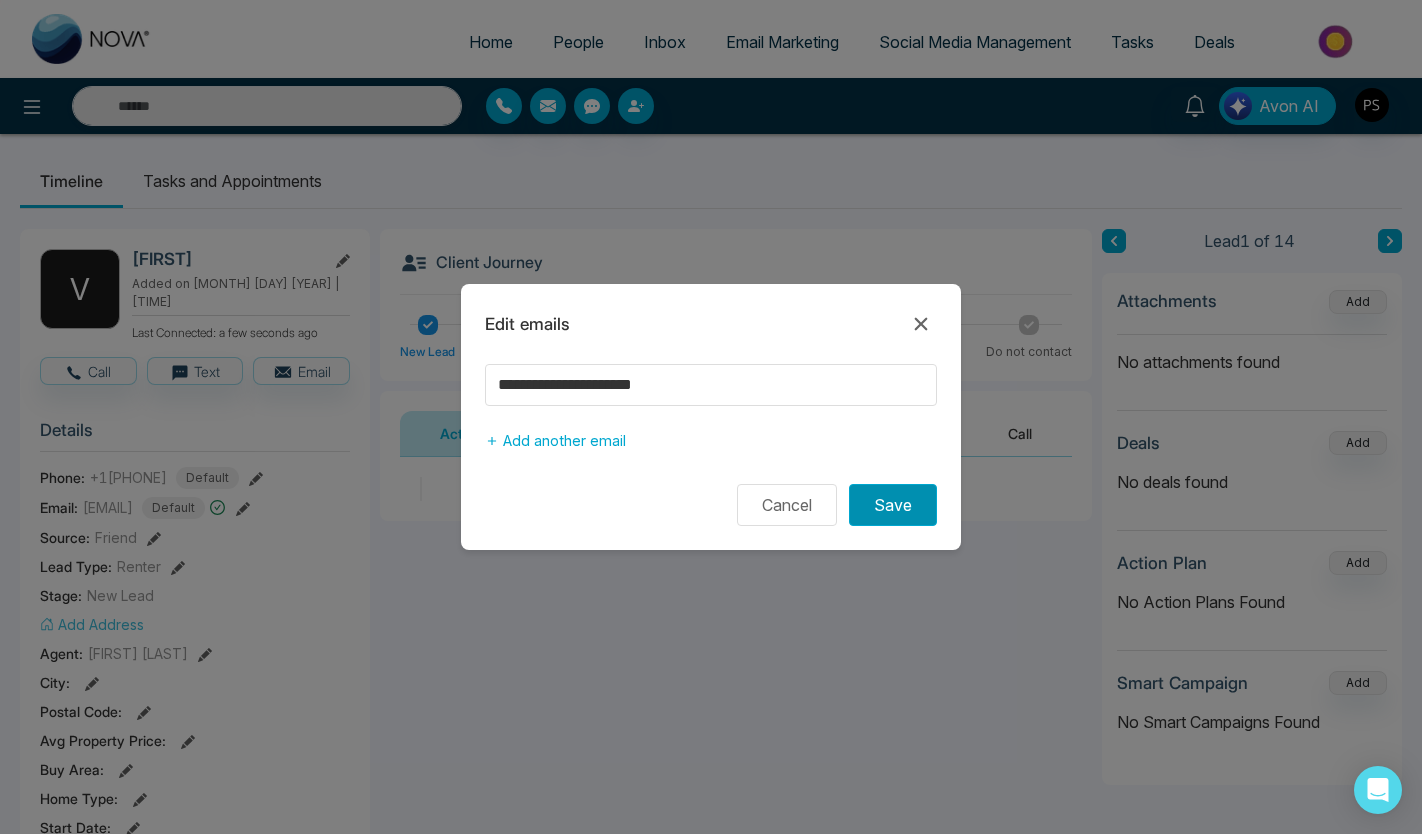 click on "Save" at bounding box center [893, 505] 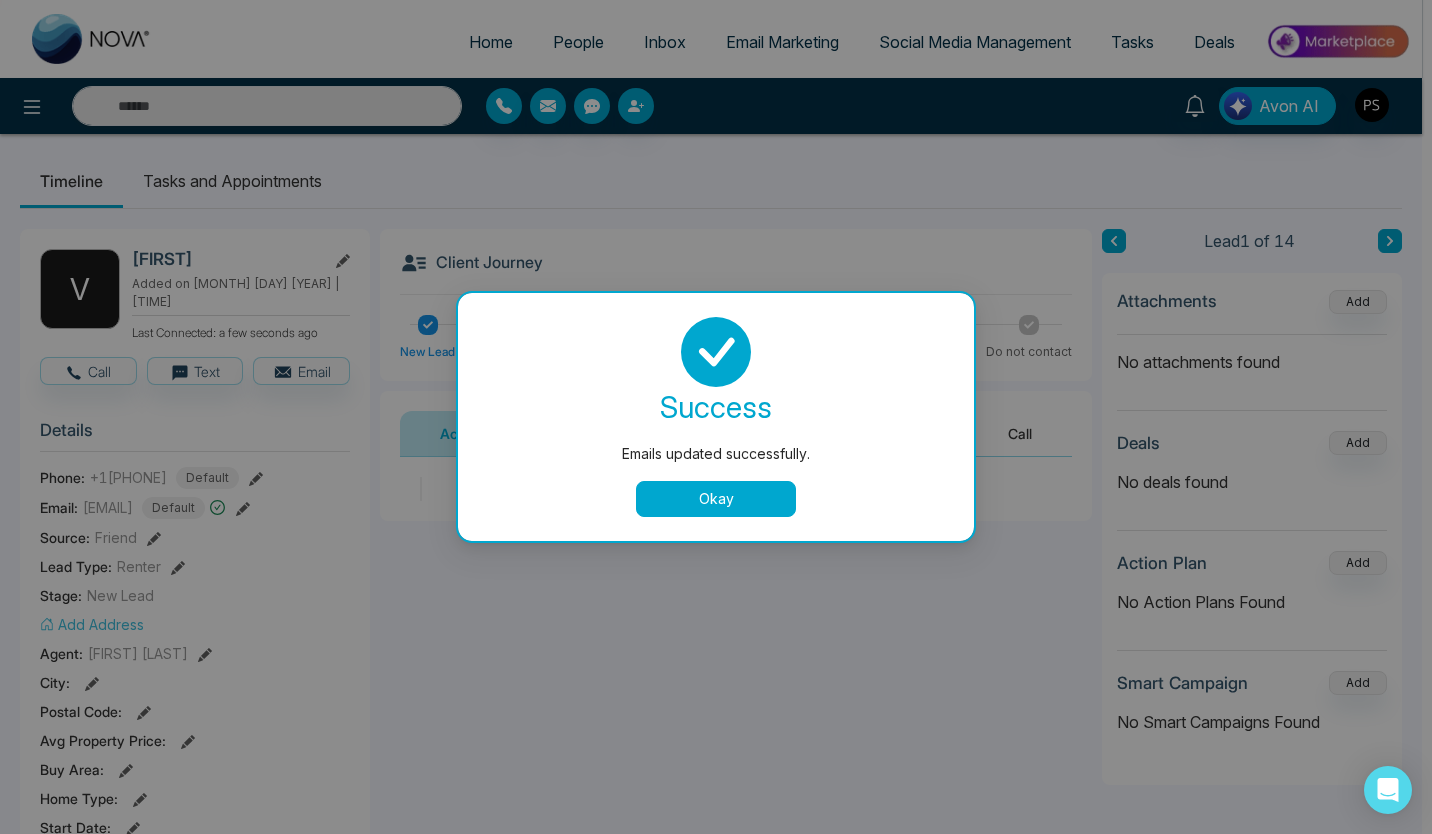 click on "Okay" at bounding box center (716, 499) 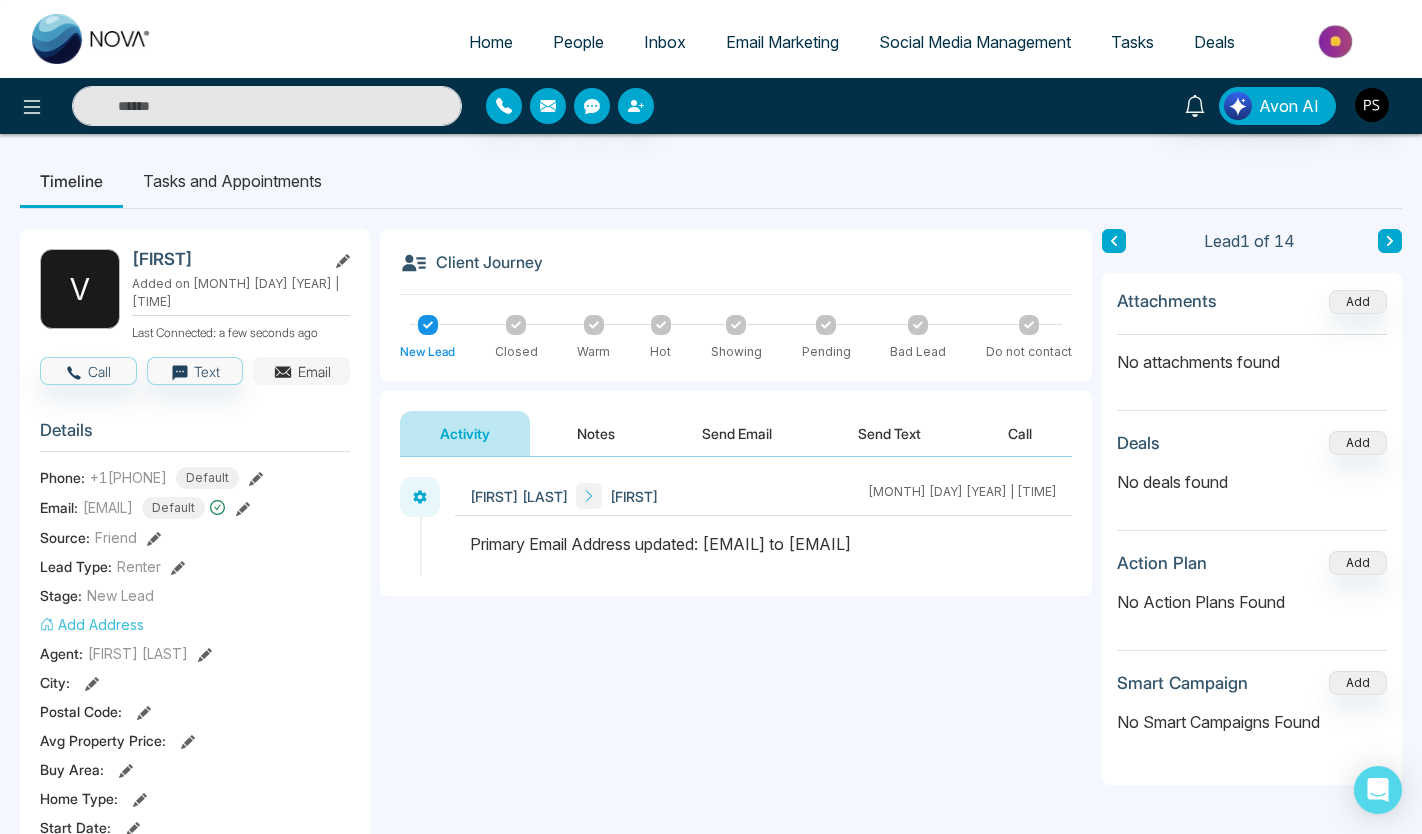 click on "Email" at bounding box center (301, 371) 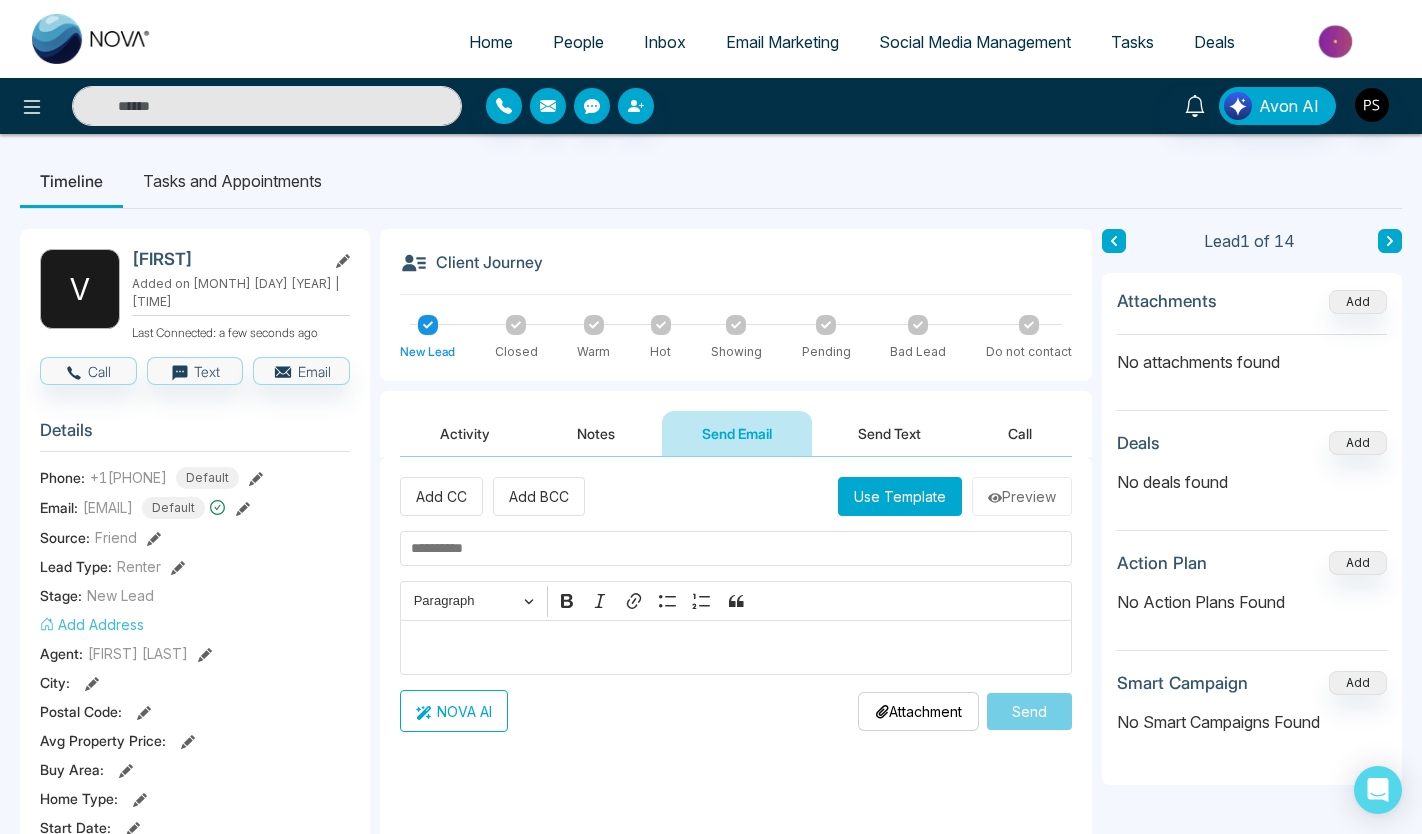 click on "Email Marketing" at bounding box center (782, 42) 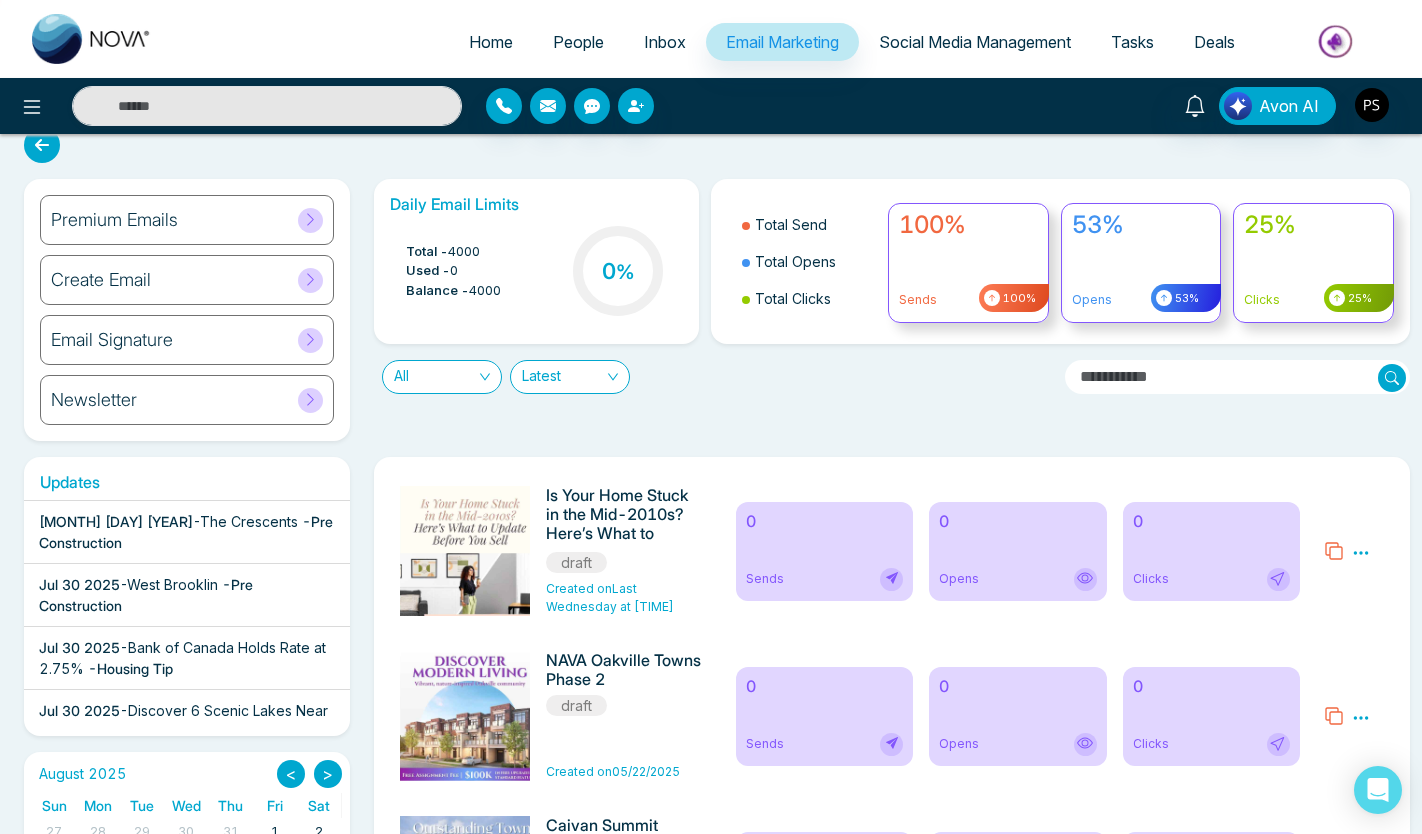 scroll, scrollTop: 0, scrollLeft: 0, axis: both 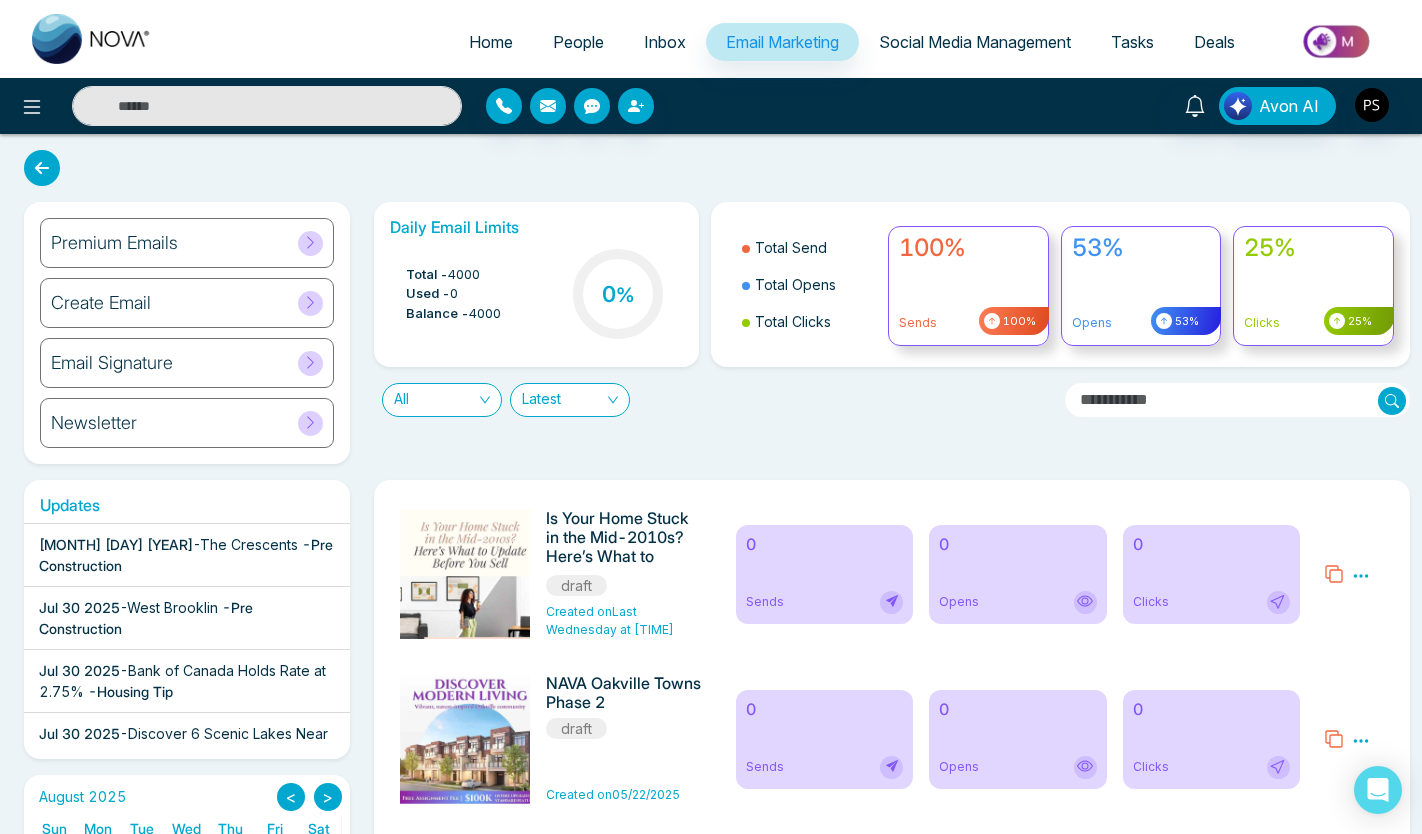 click on "Social Media Management" at bounding box center (975, 42) 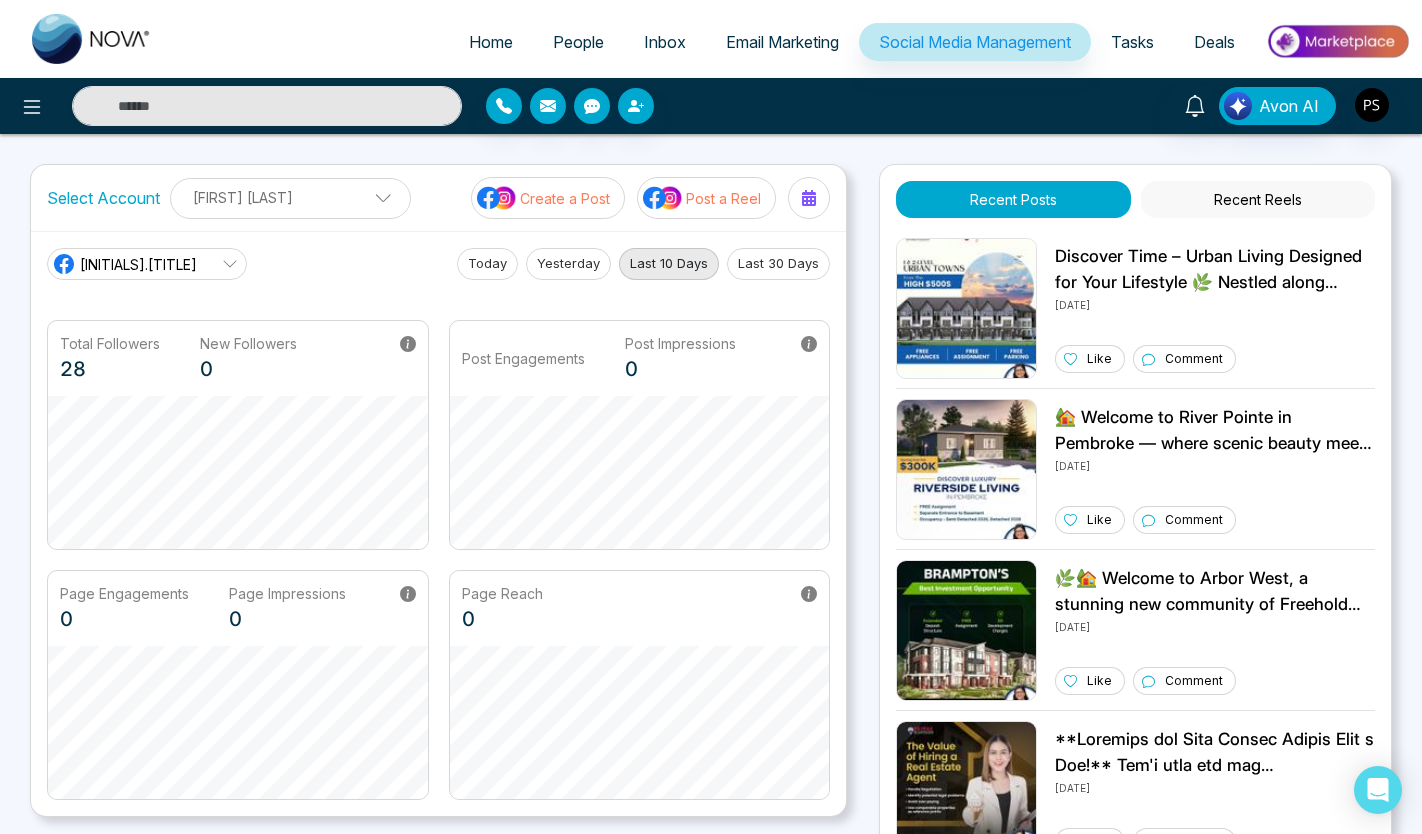 click on "Create a Post" at bounding box center (565, 198) 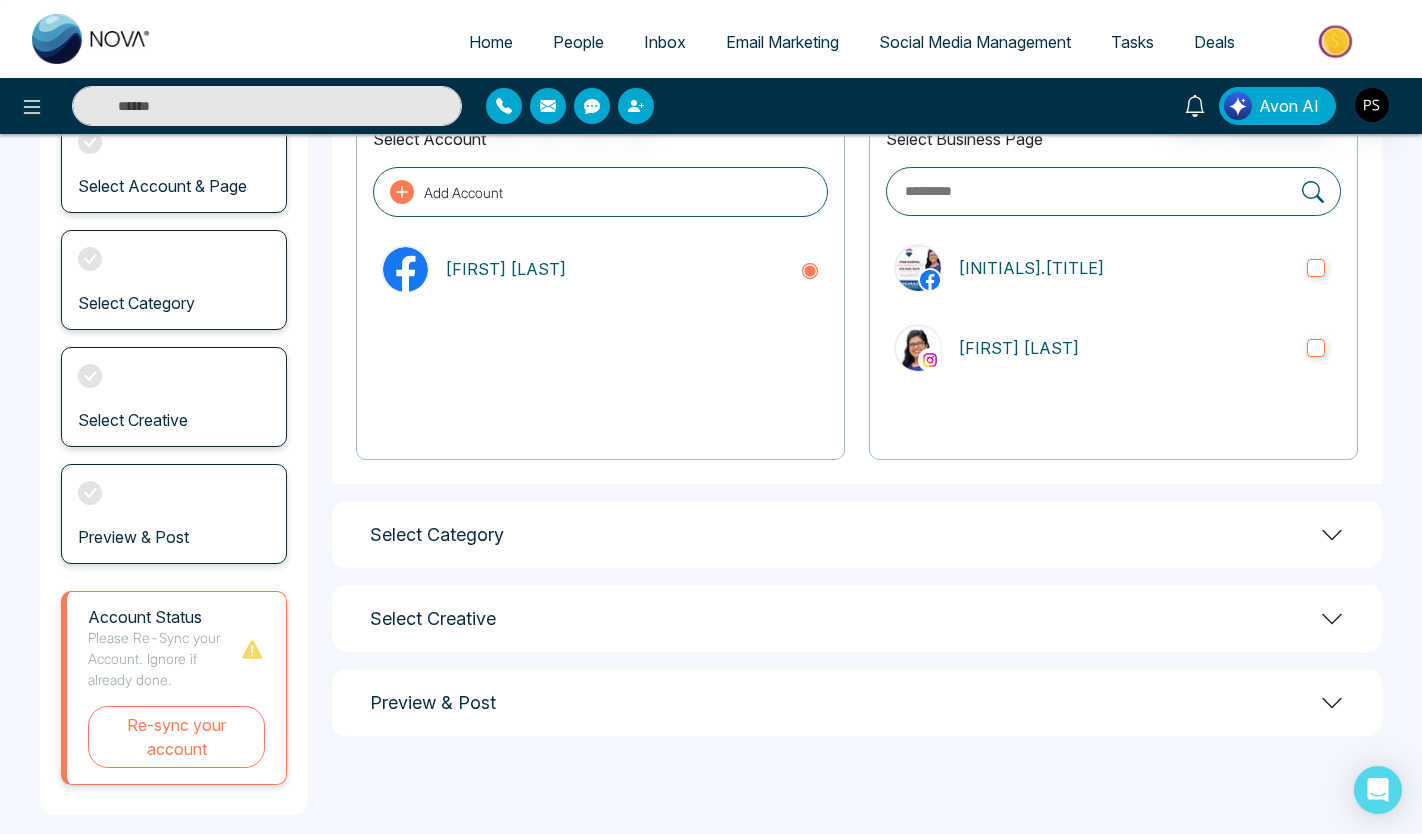 scroll, scrollTop: 175, scrollLeft: 0, axis: vertical 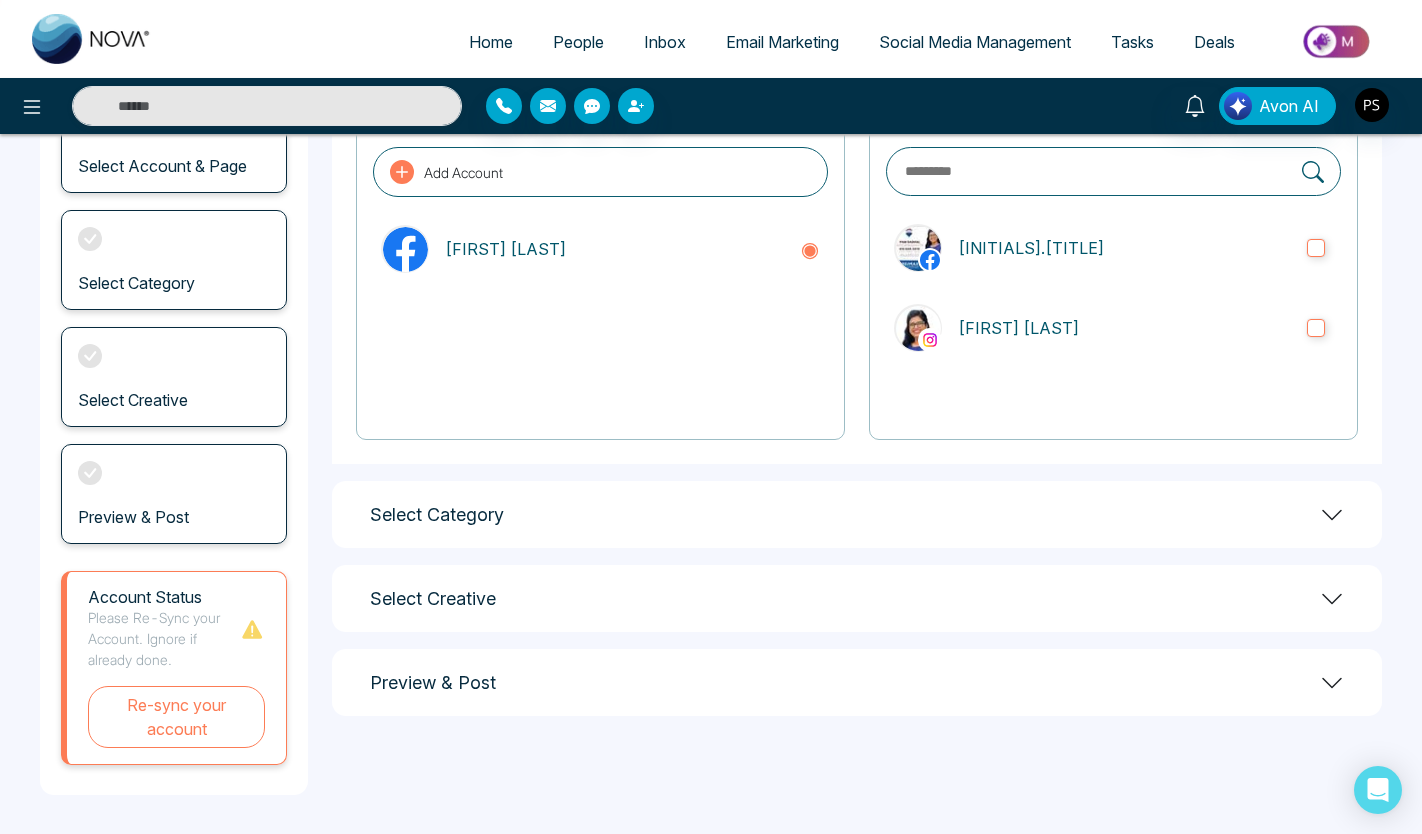 click on "Select Category" at bounding box center [437, 515] 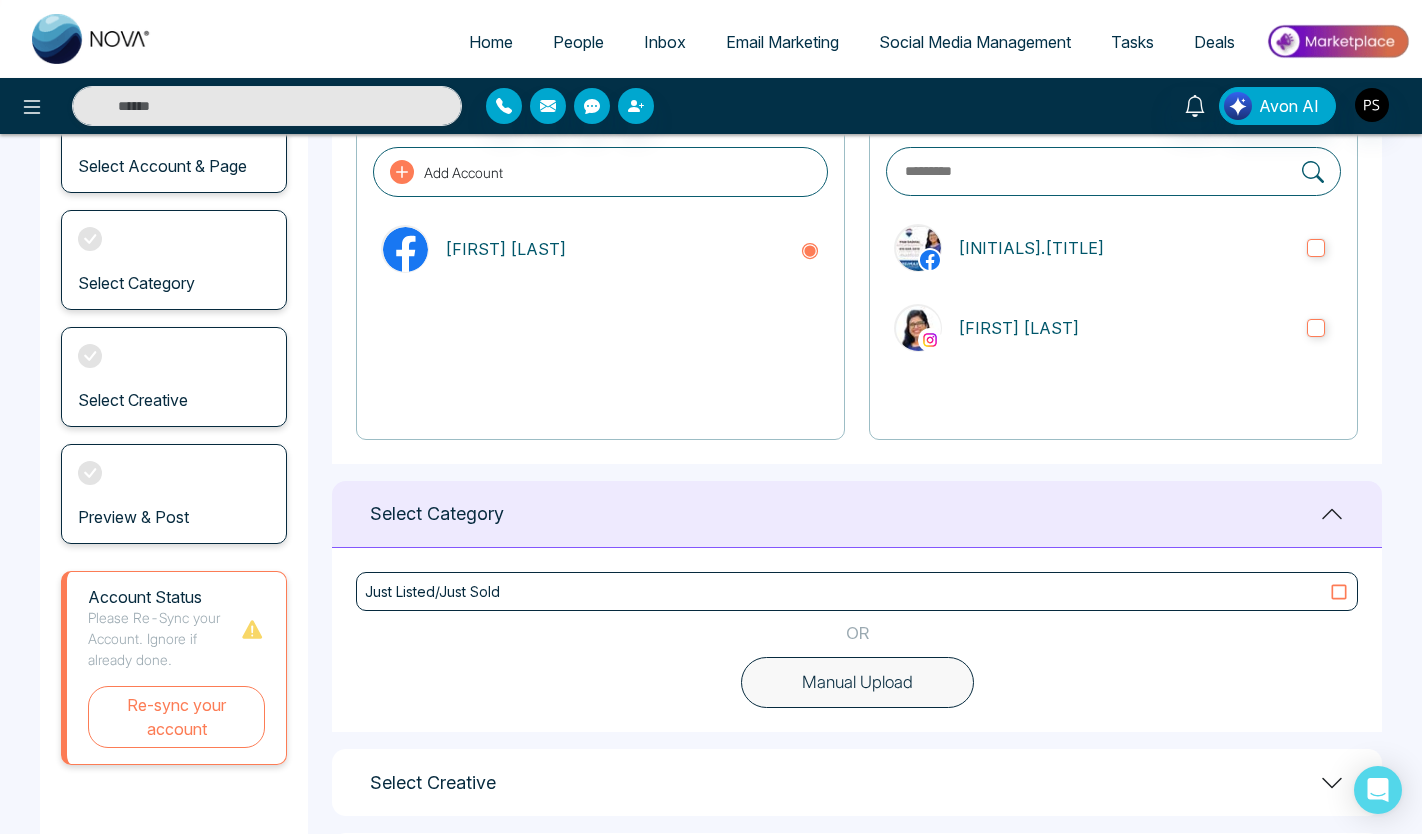 click on "Just Listed/Just Sold" at bounding box center [857, 591] 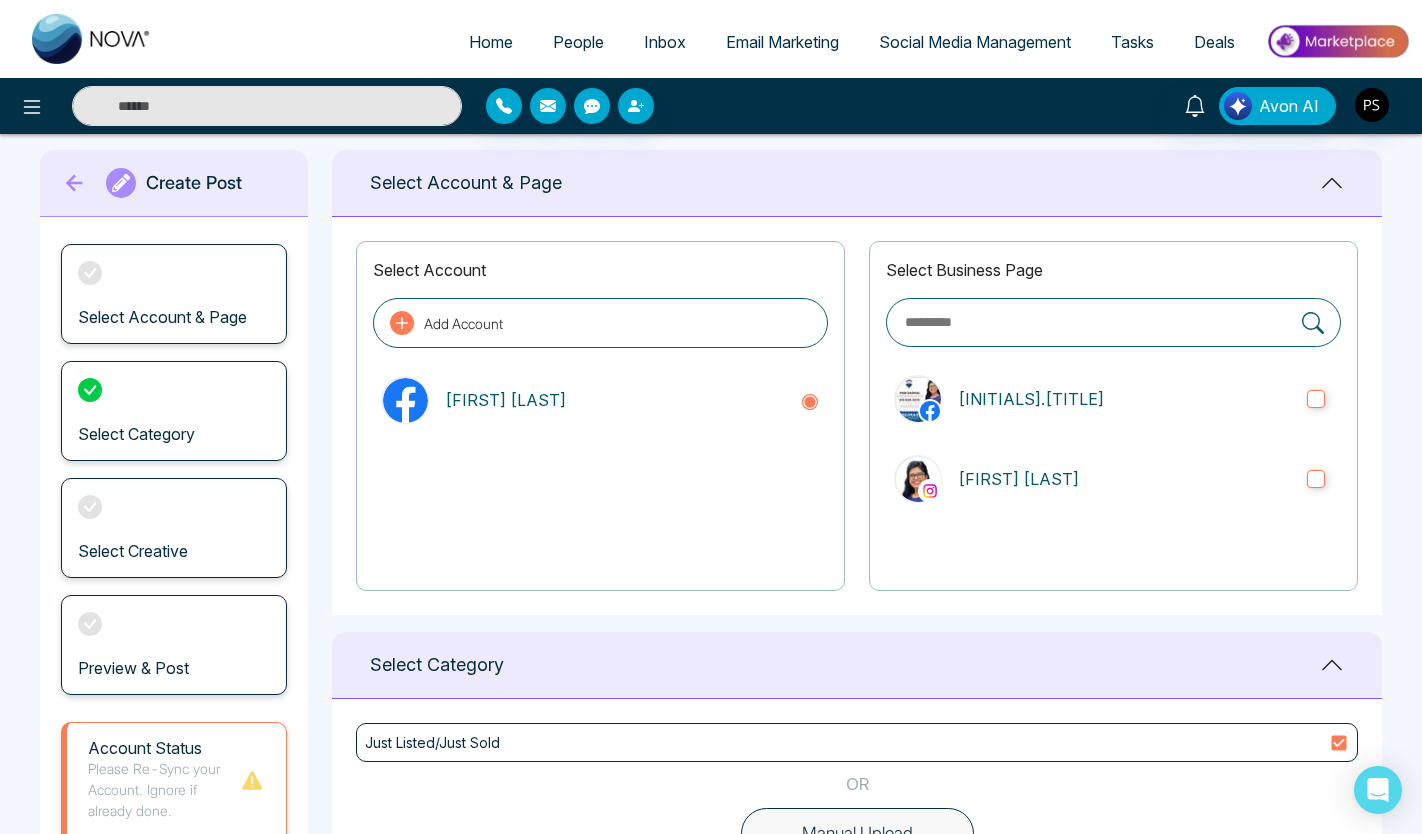 scroll, scrollTop: 0, scrollLeft: 0, axis: both 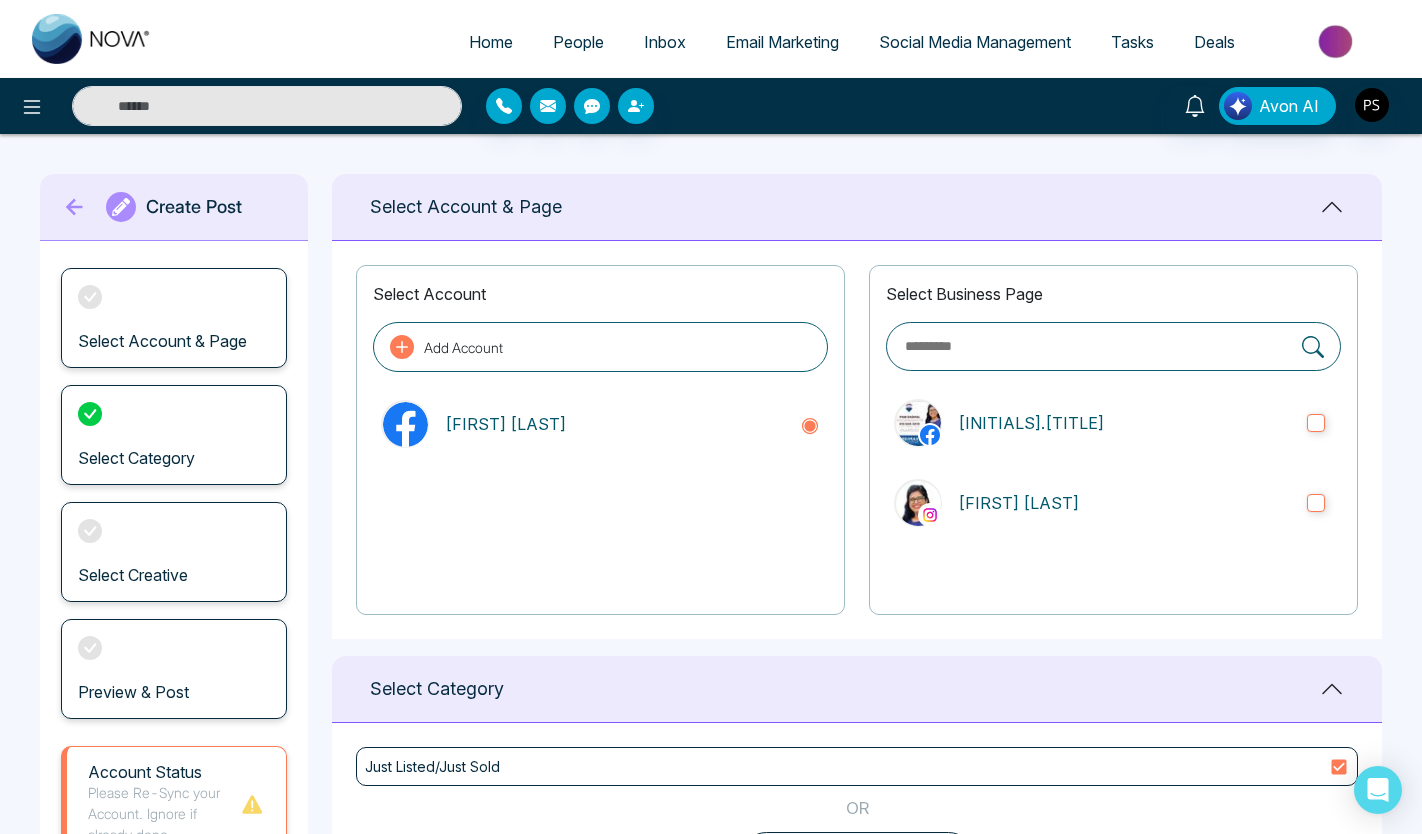 click on "Social Media Management" at bounding box center (975, 42) 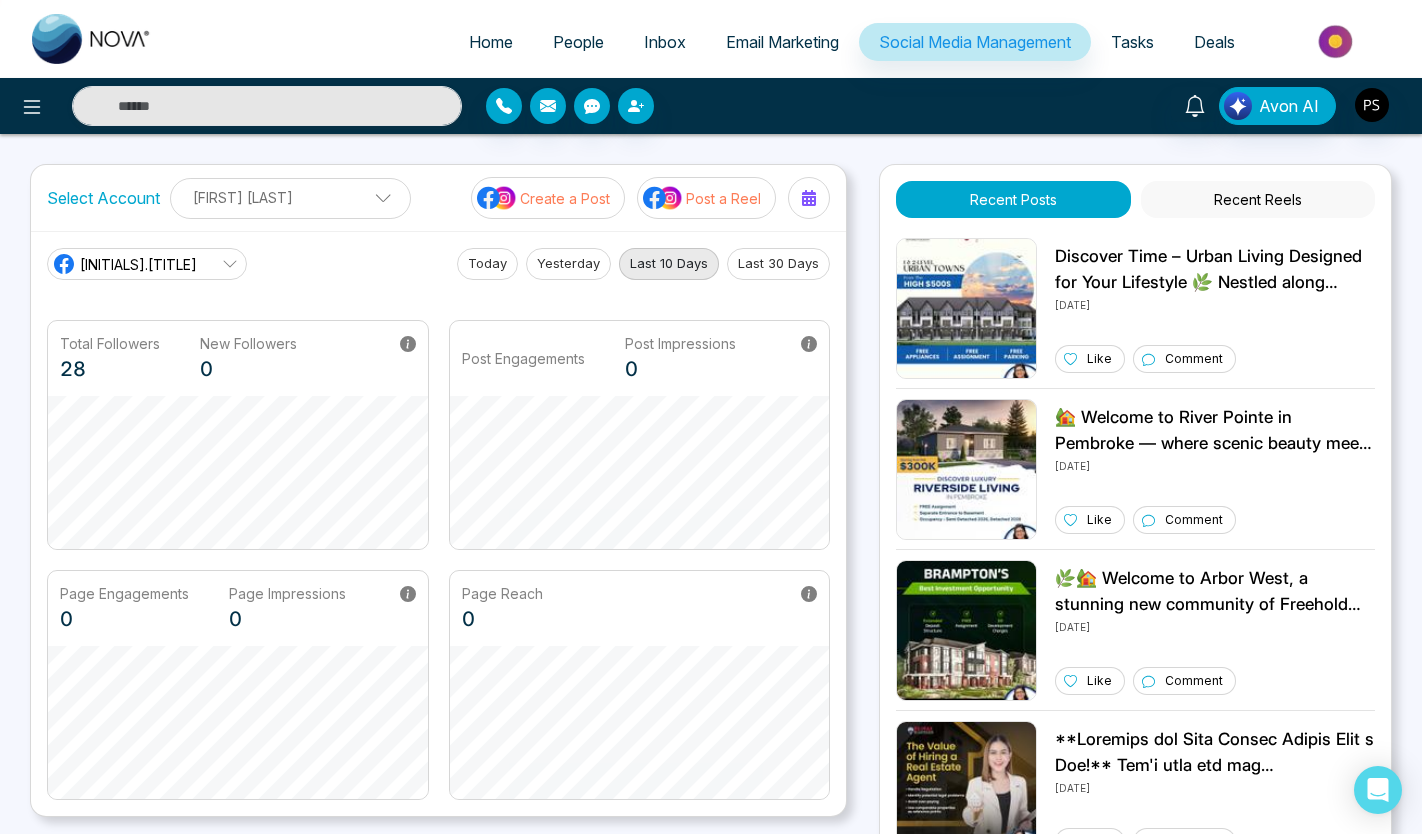 click on "Email Marketing" at bounding box center (782, 42) 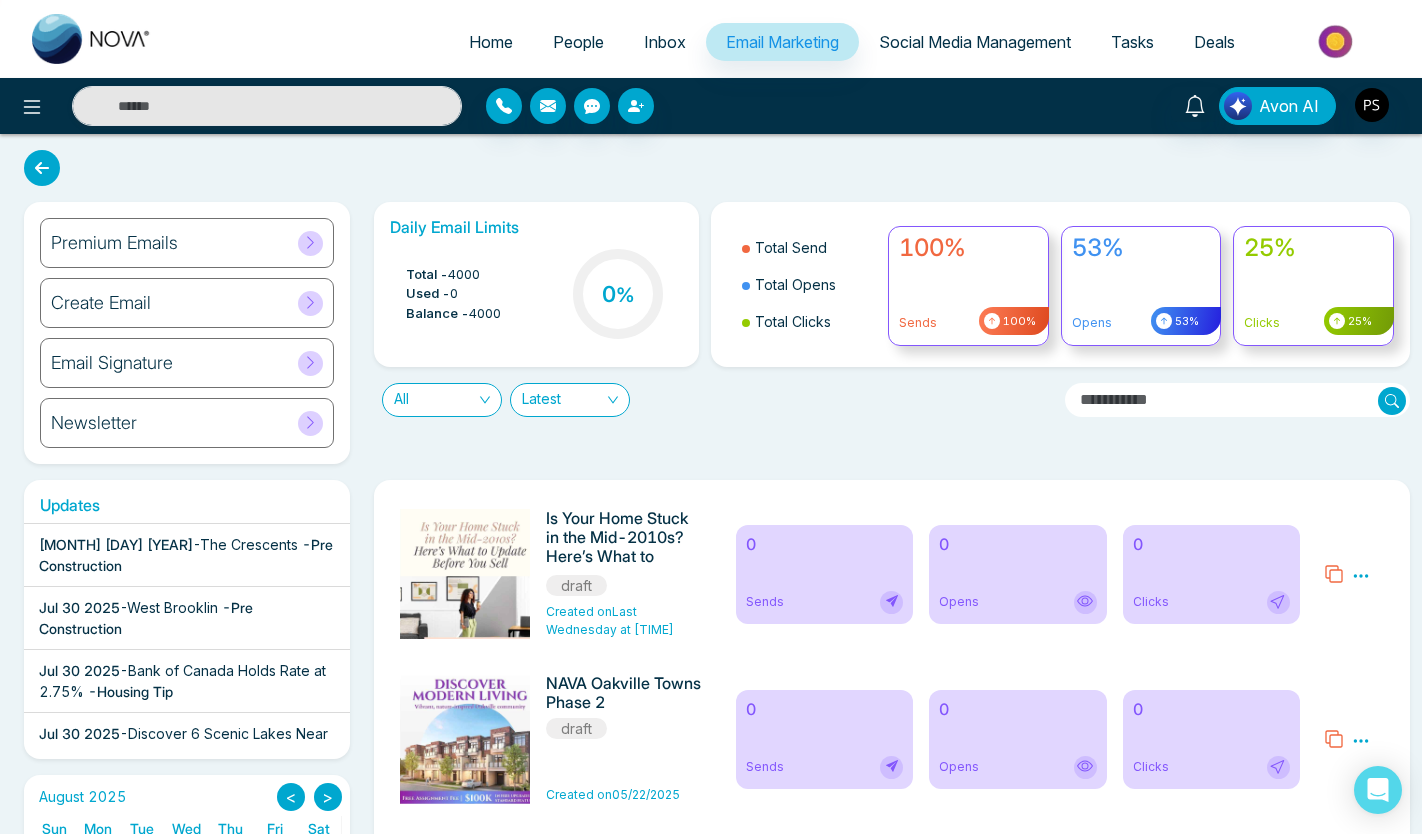 click on "All Latest" at bounding box center [711, 392] 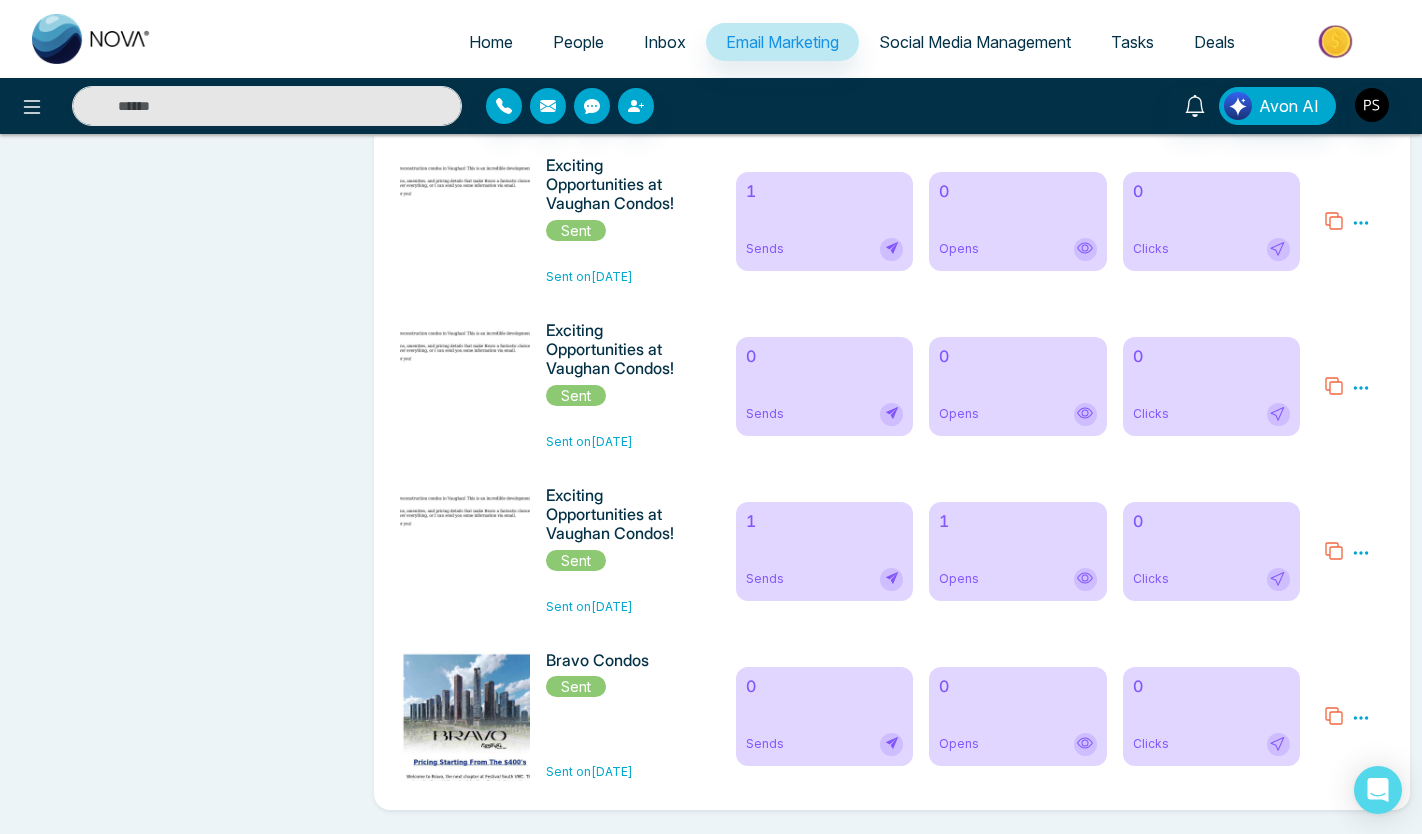 scroll, scrollTop: 1353, scrollLeft: 0, axis: vertical 